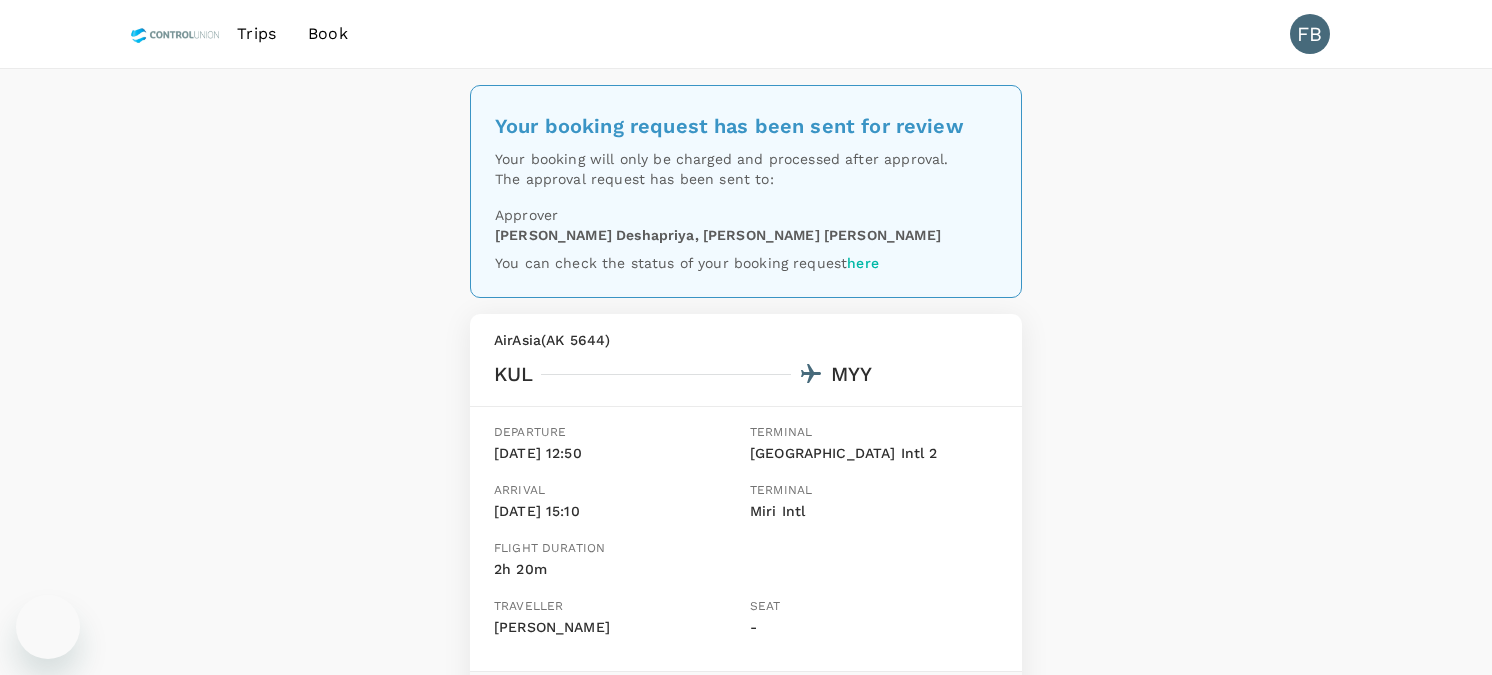 scroll, scrollTop: 555, scrollLeft: 0, axis: vertical 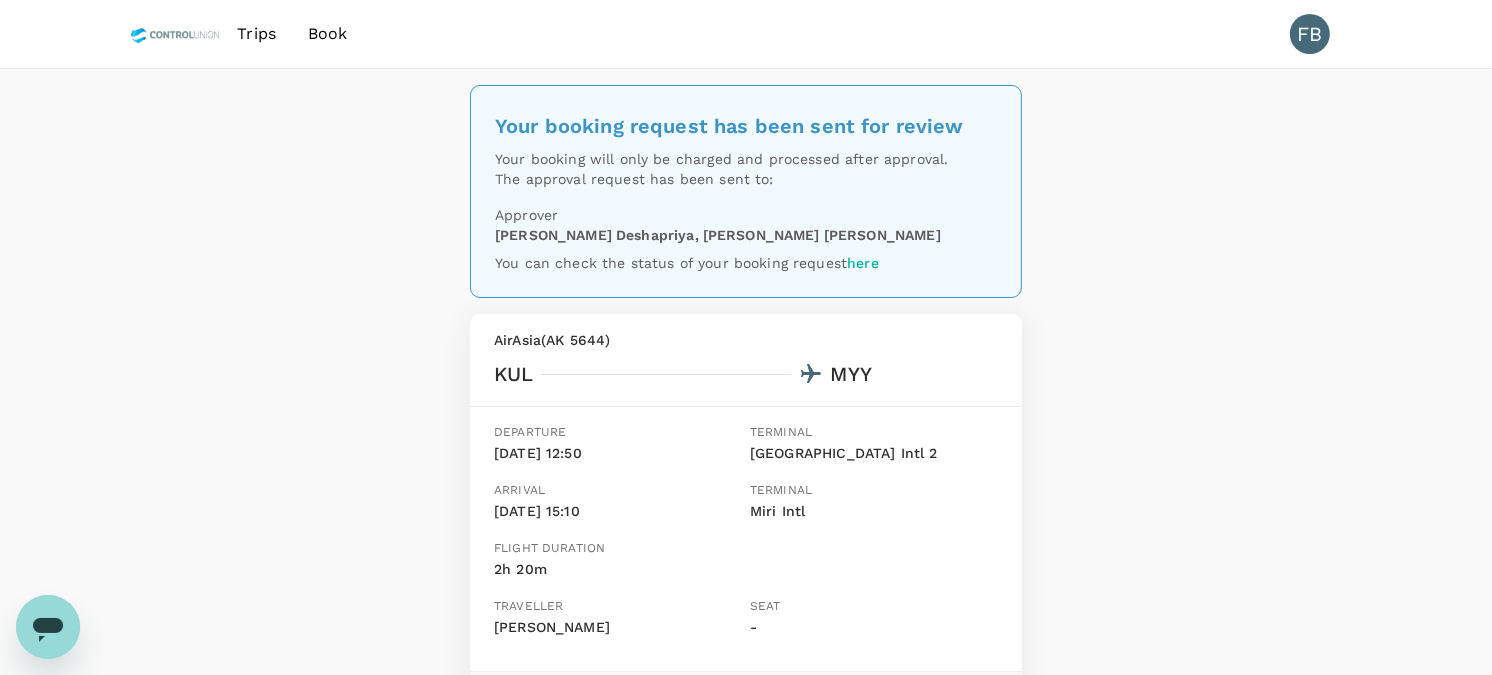 drag, startPoint x: 155, startPoint y: 46, endPoint x: 175, endPoint y: 56, distance: 22.36068 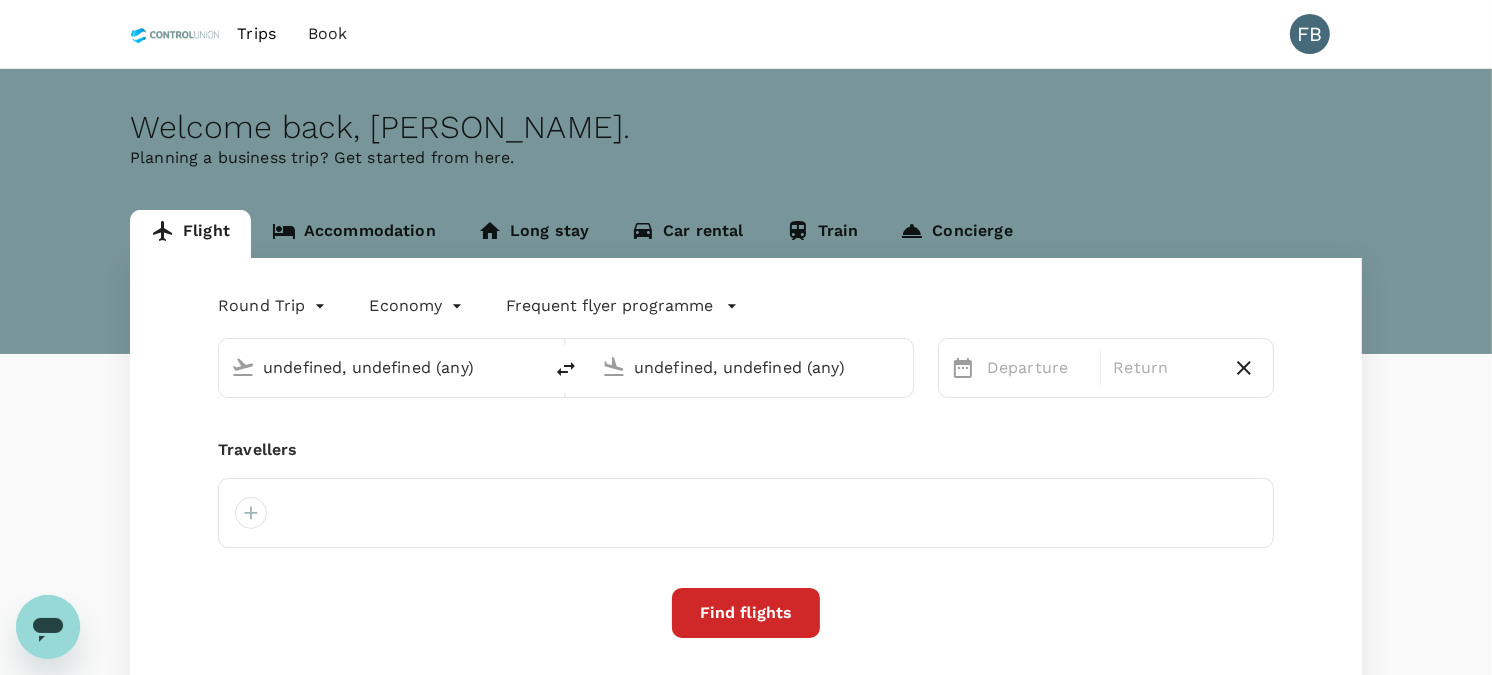 type on "Kuala Lumpur Intl ([GEOGRAPHIC_DATA])" 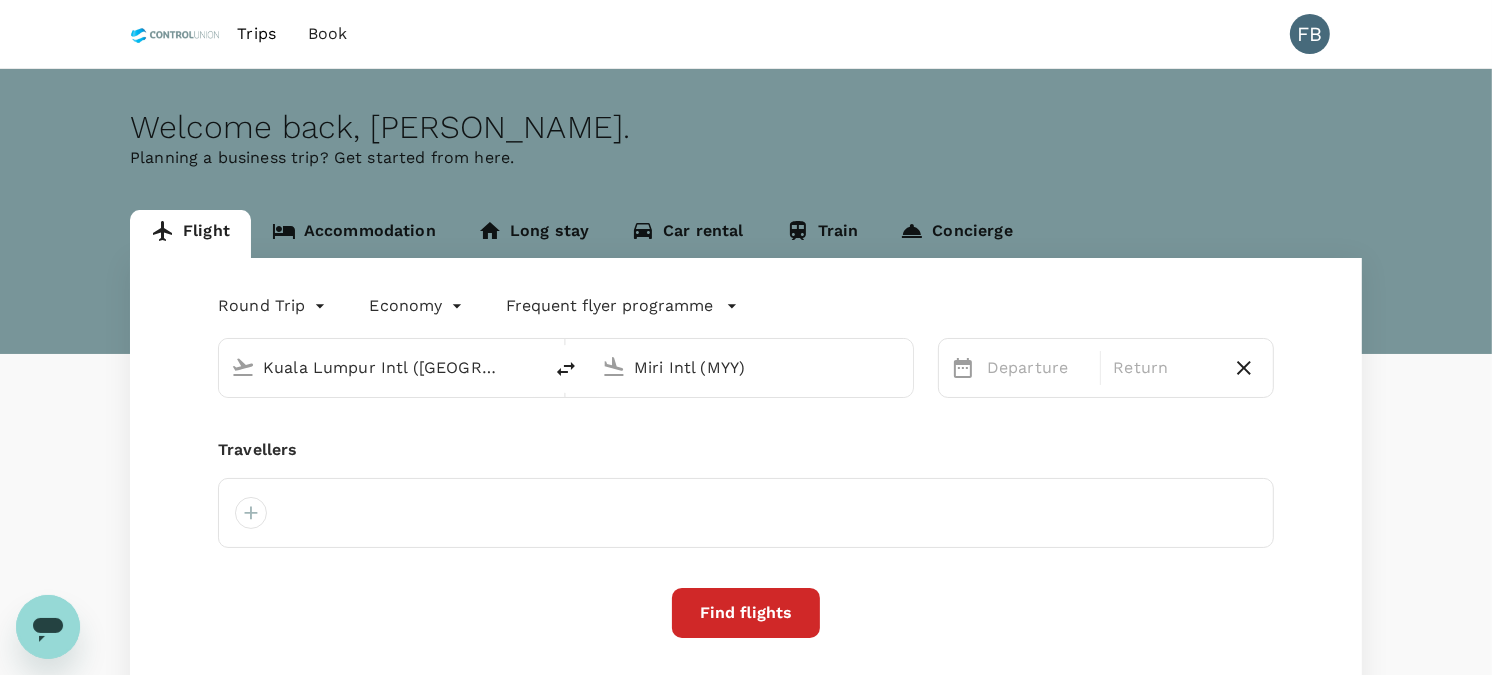 type 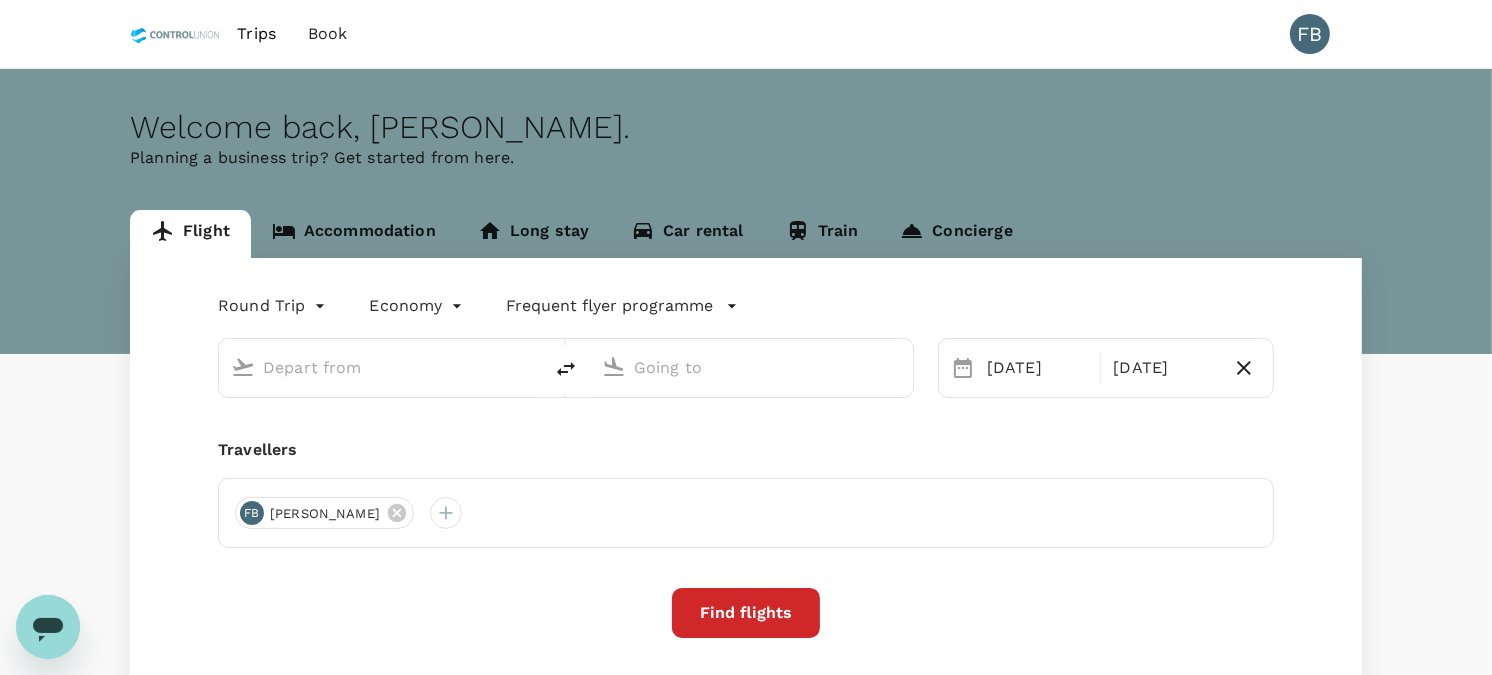click on "Welcome back , [PERSON_NAME] . Planning a business trip? Get started from here." at bounding box center (746, 211) 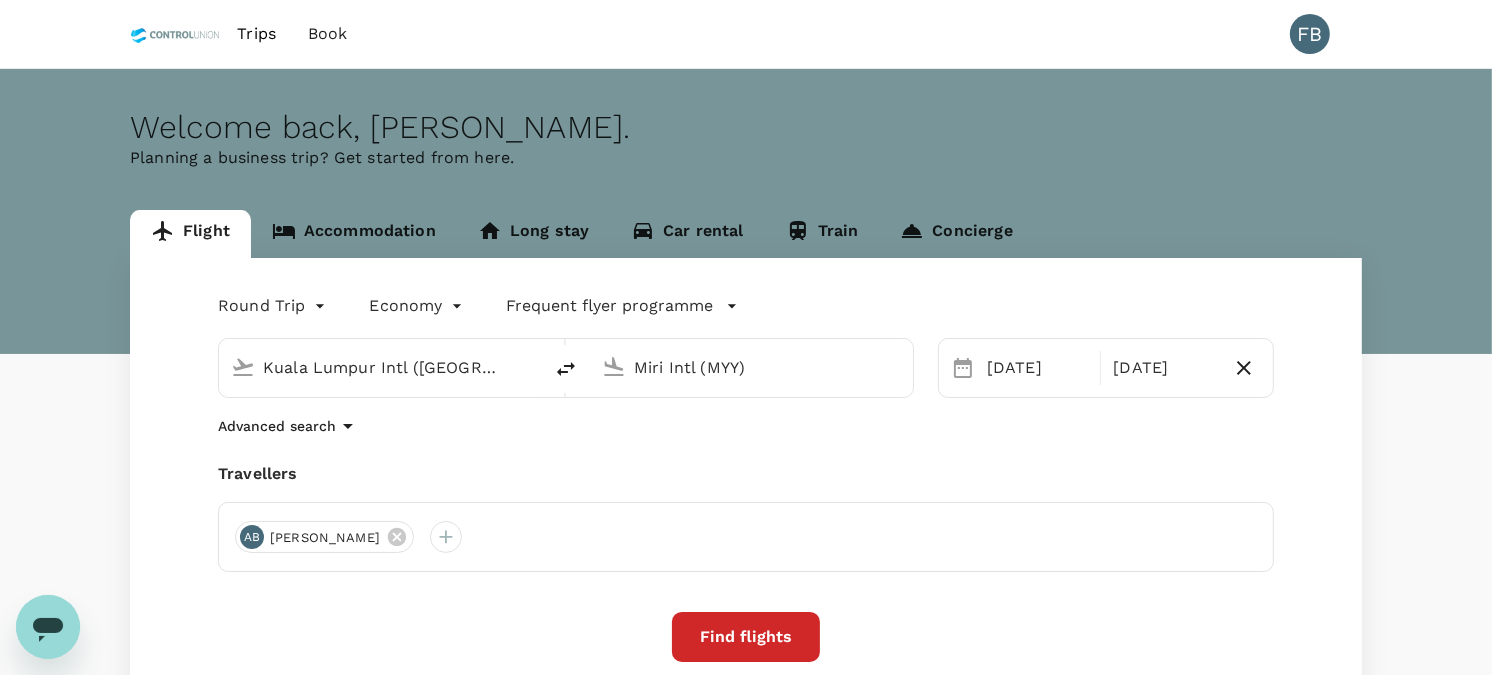 type 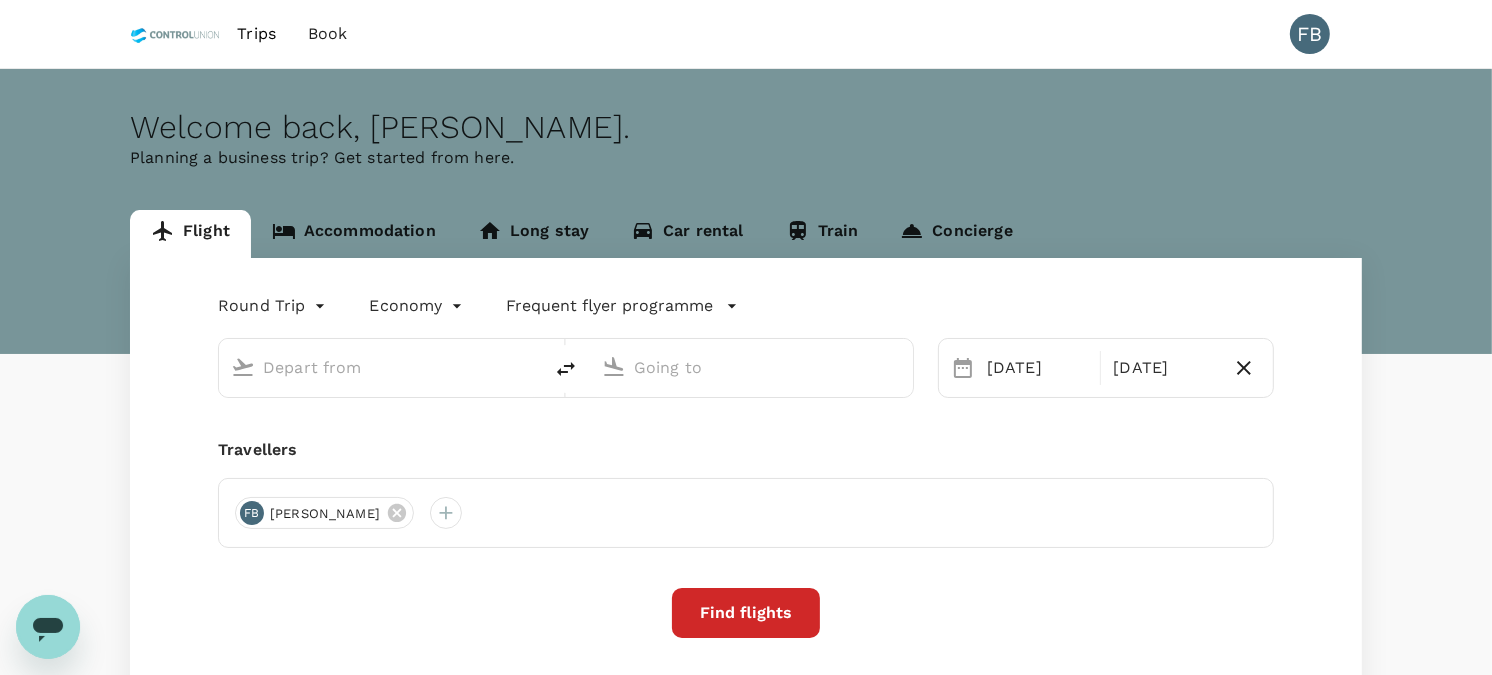 type on "Kuala Lumpur Intl ([GEOGRAPHIC_DATA])" 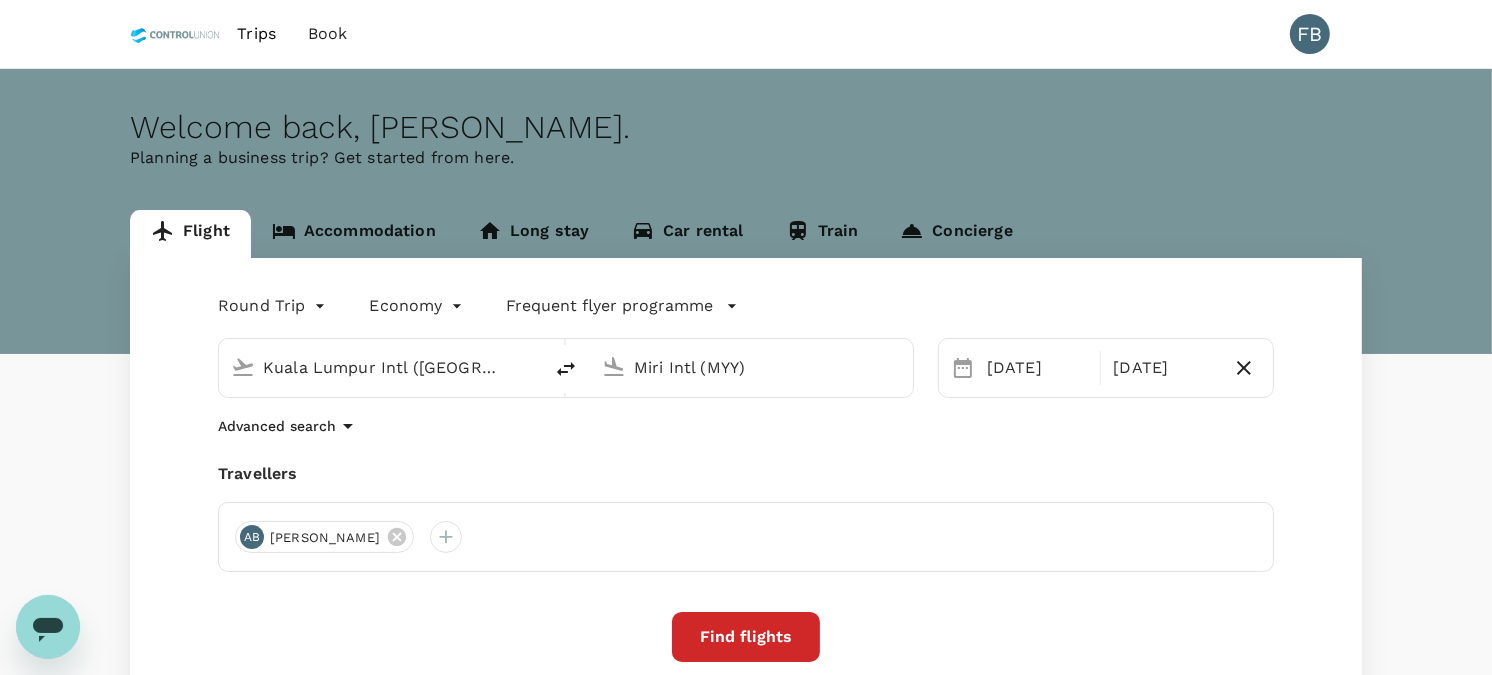 click on "Flight Accommodation Long stay Car rental Train Concierge Round Trip roundtrip Economy economy Frequent flyer programme [GEOGRAPHIC_DATA] Intl ([GEOGRAPHIC_DATA]) Miri Intl (MYY) [DATE] [DATE] Advanced search Travellers   AB [PERSON_NAME] Find flights Your recent search Flight to [GEOGRAPHIC_DATA] KCH - LDU [DATE] · 1 Traveller Flight to [GEOGRAPHIC_DATA] Datu KCH - LDU [DATE] · 1 Traveller Flight to [GEOGRAPHIC_DATA] KUL - KCH [DATE] · 1 Traveller" at bounding box center [746, 525] 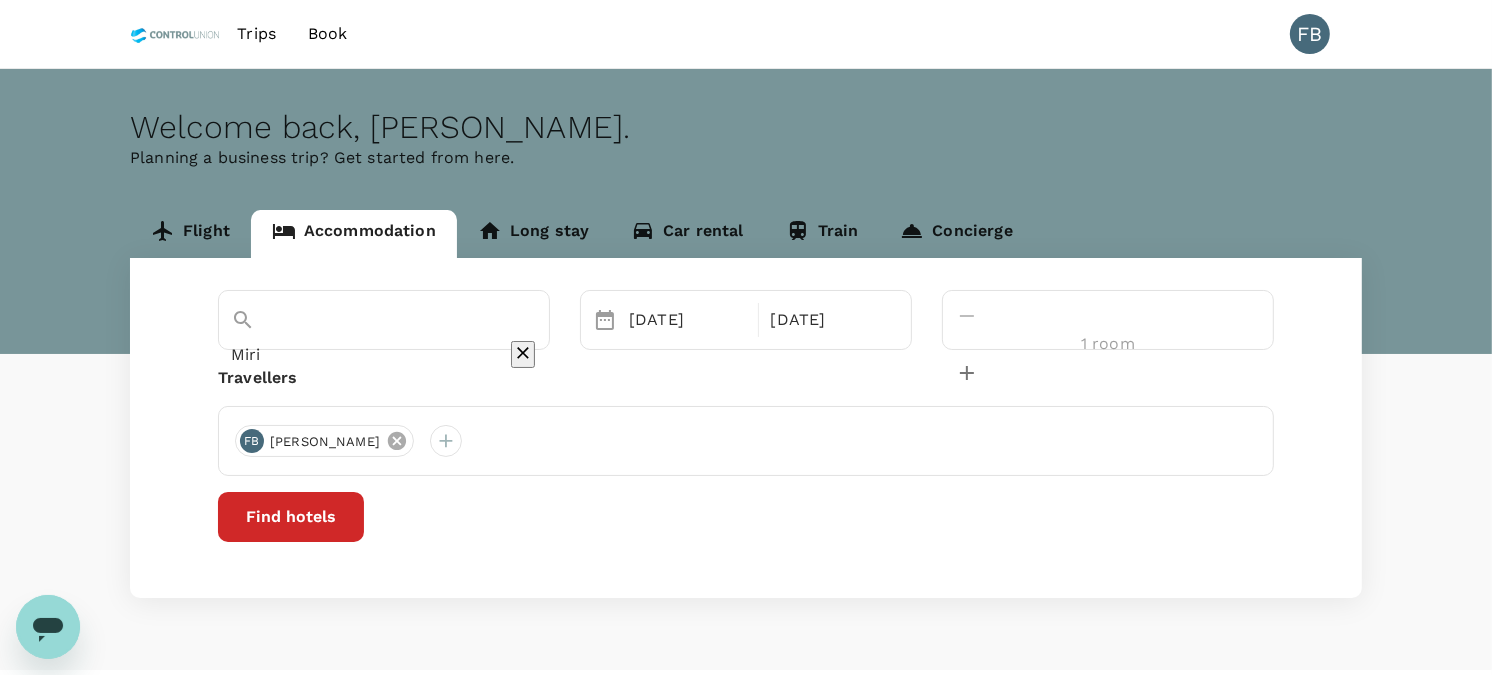 click 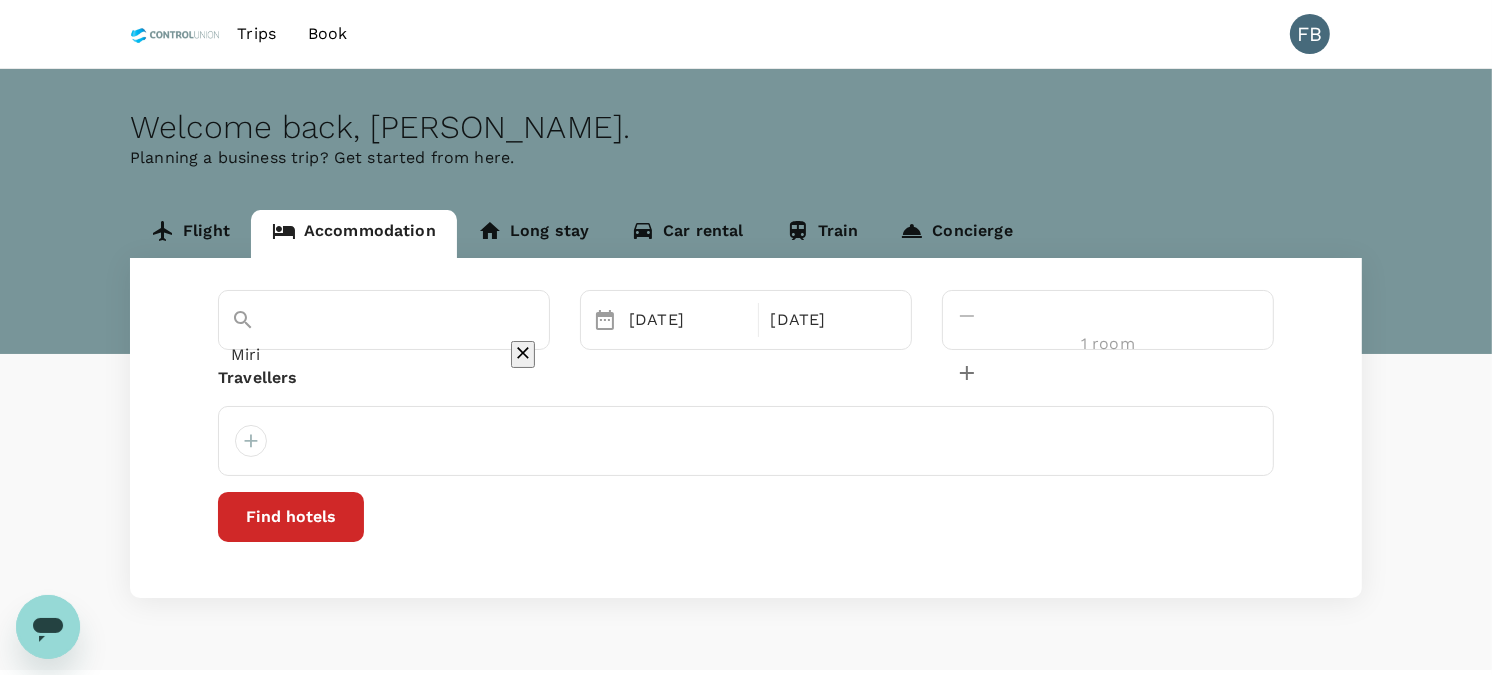 click on "Miri" at bounding box center (356, 354) 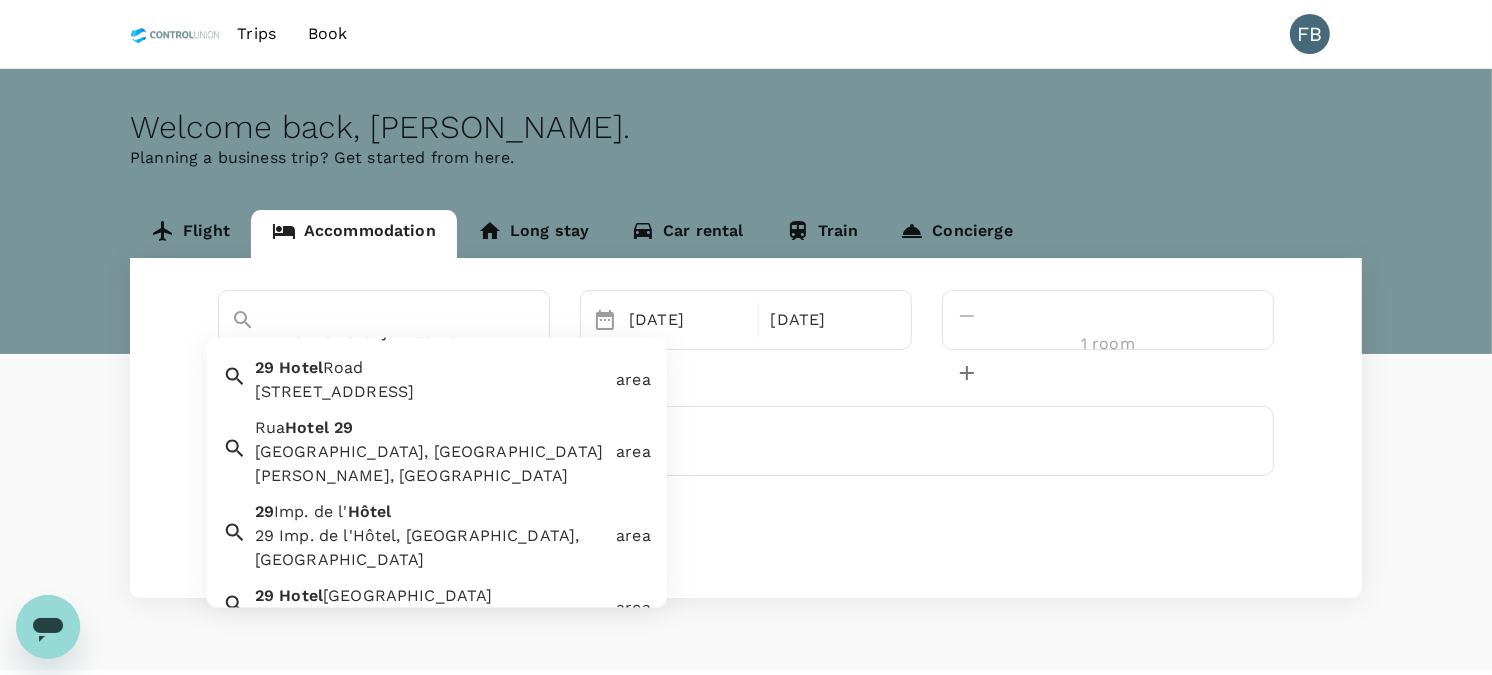 scroll, scrollTop: 86, scrollLeft: 0, axis: vertical 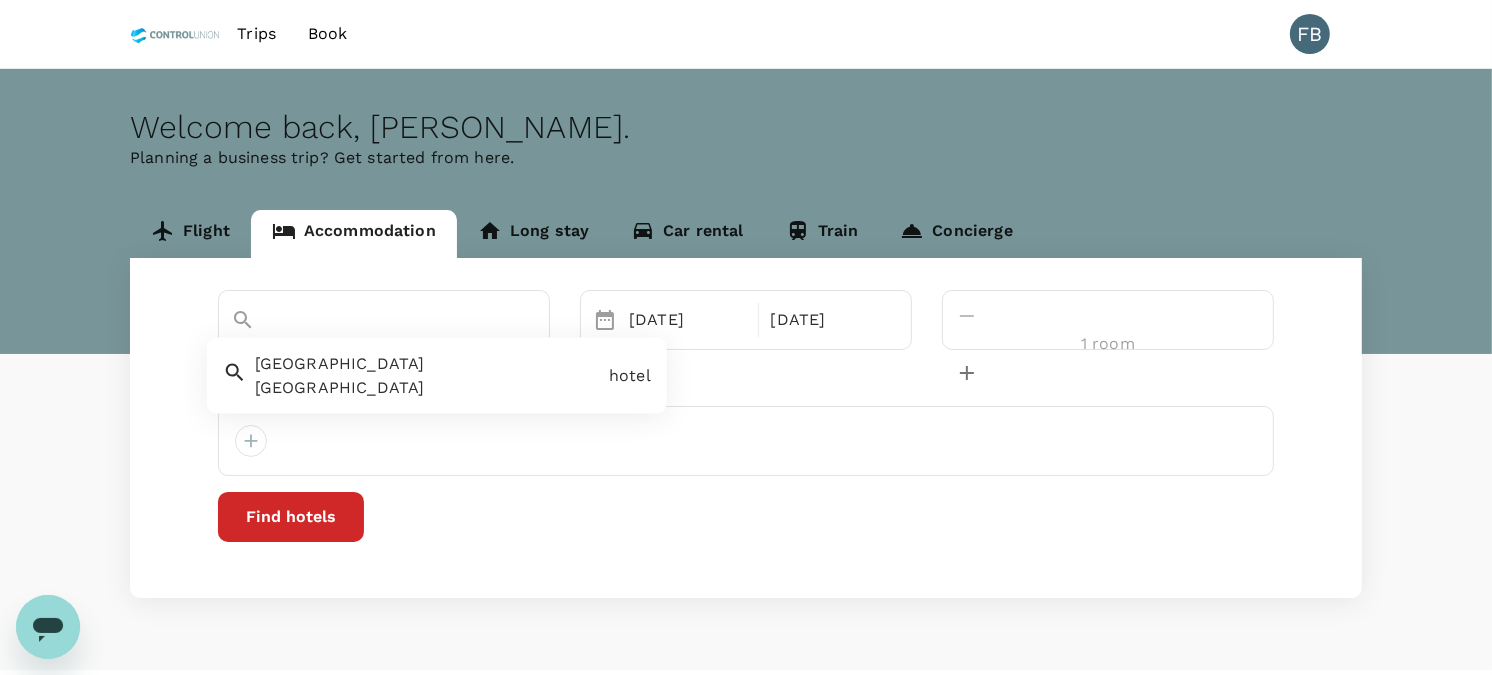 drag, startPoint x: 300, startPoint y: 322, endPoint x: 235, endPoint y: 320, distance: 65.03076 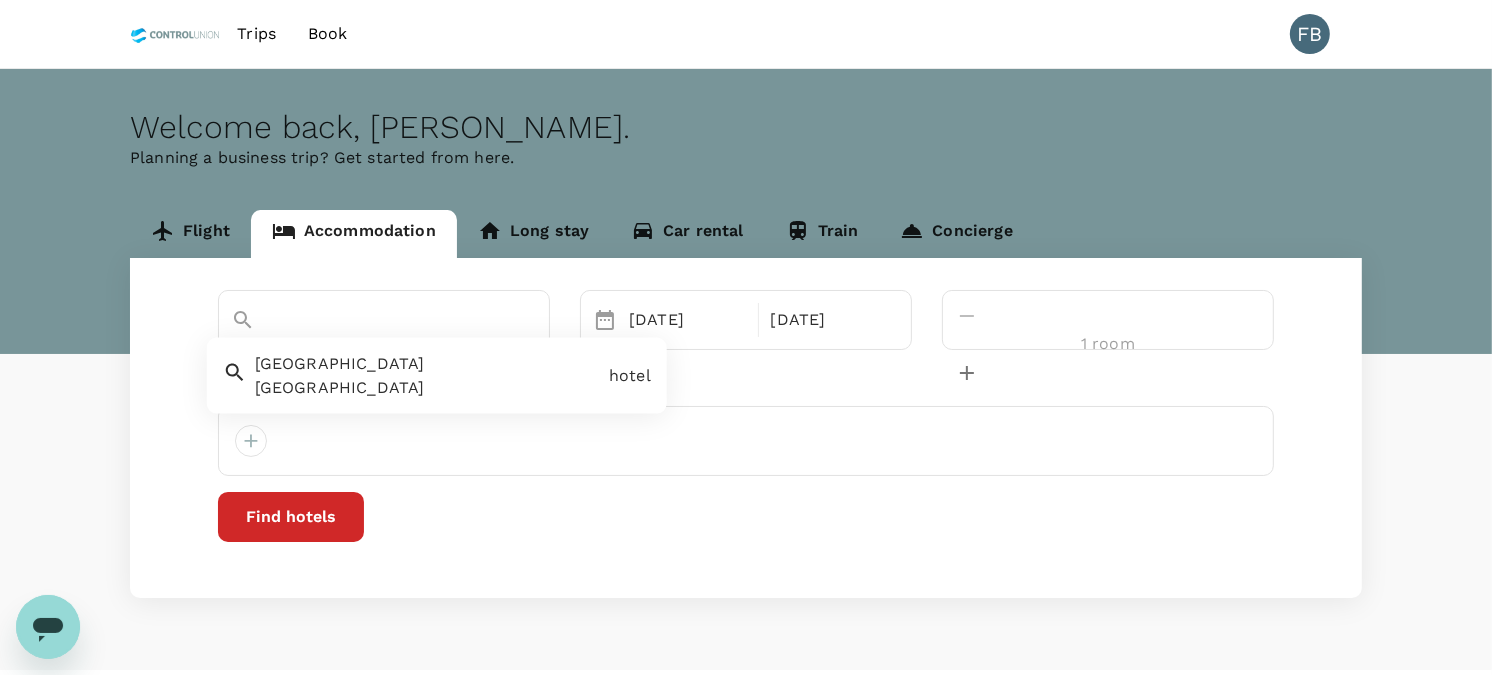 click on "Miri" at bounding box center [384, 337] 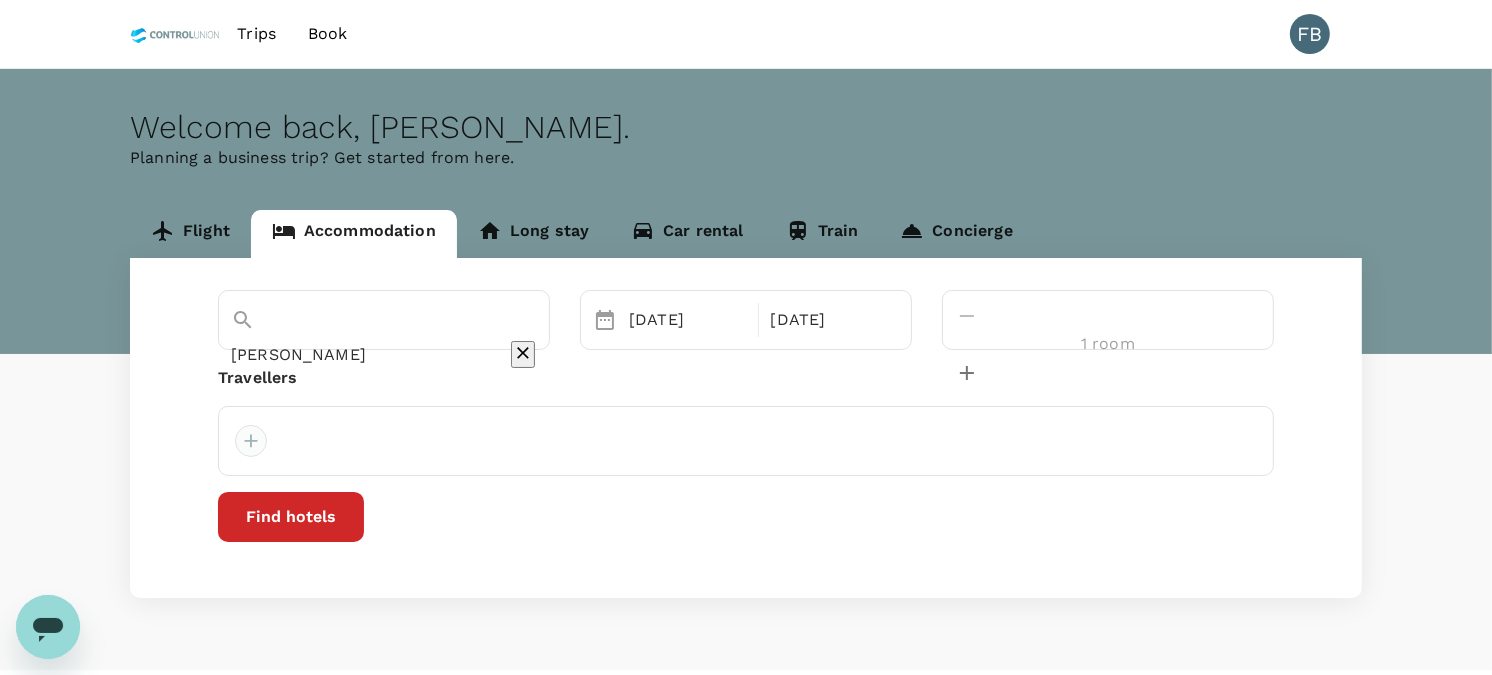 type on "[PERSON_NAME]" 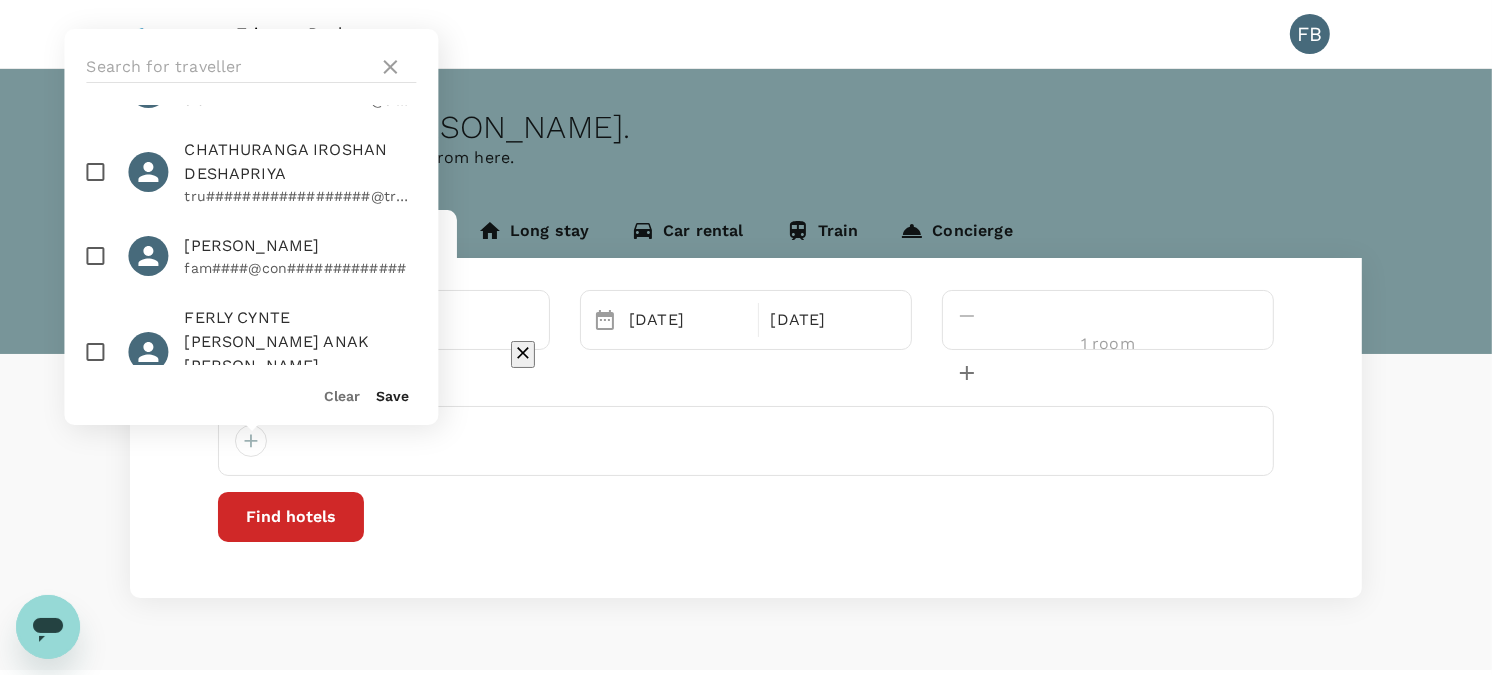 scroll, scrollTop: 811, scrollLeft: 0, axis: vertical 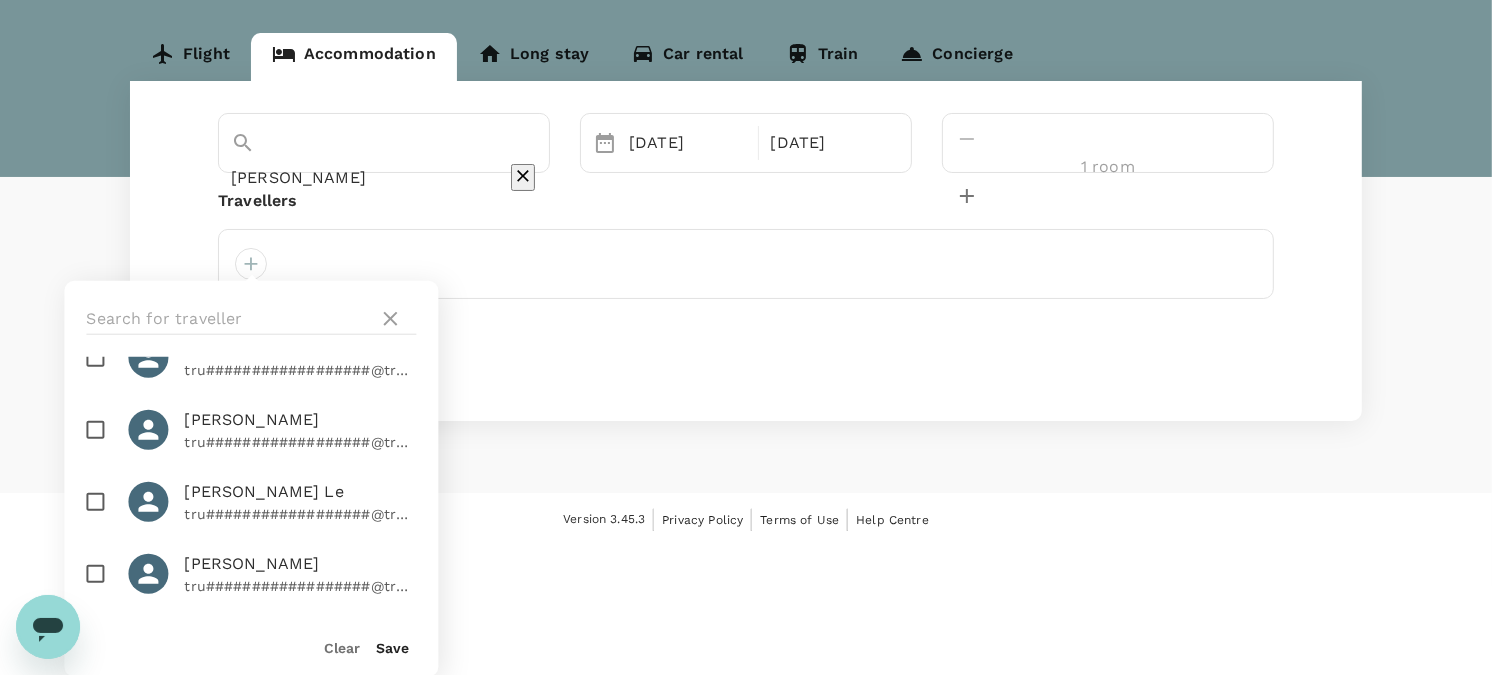 click at bounding box center [95, 574] 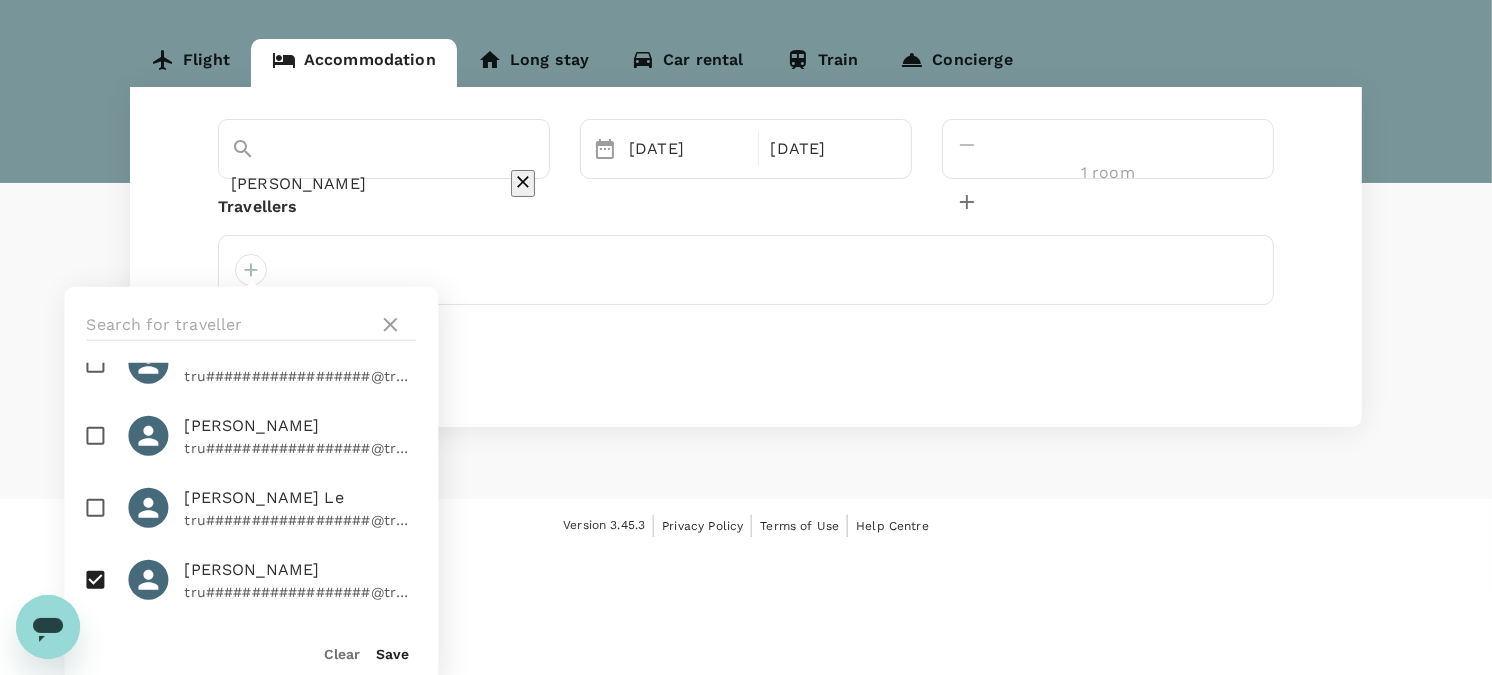 scroll, scrollTop: 177, scrollLeft: 0, axis: vertical 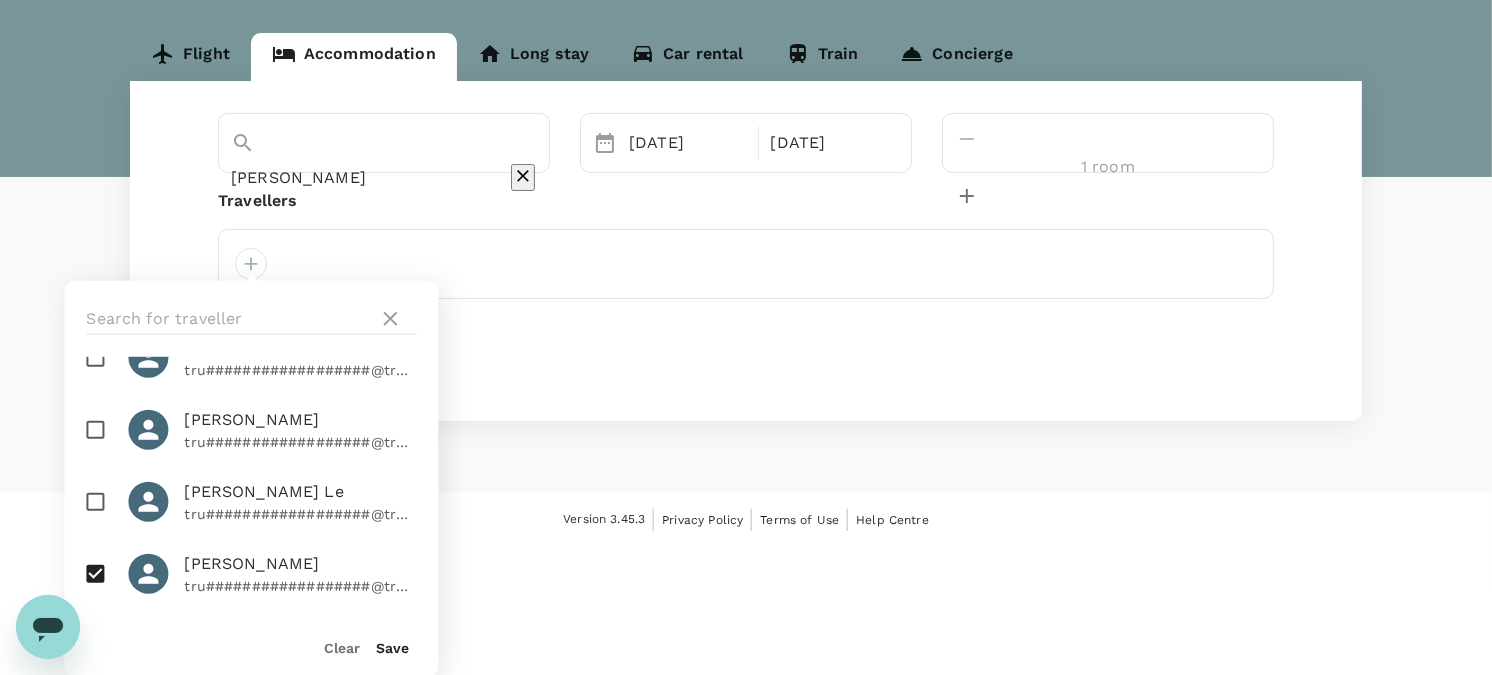 click on "Save" at bounding box center (384, 639) 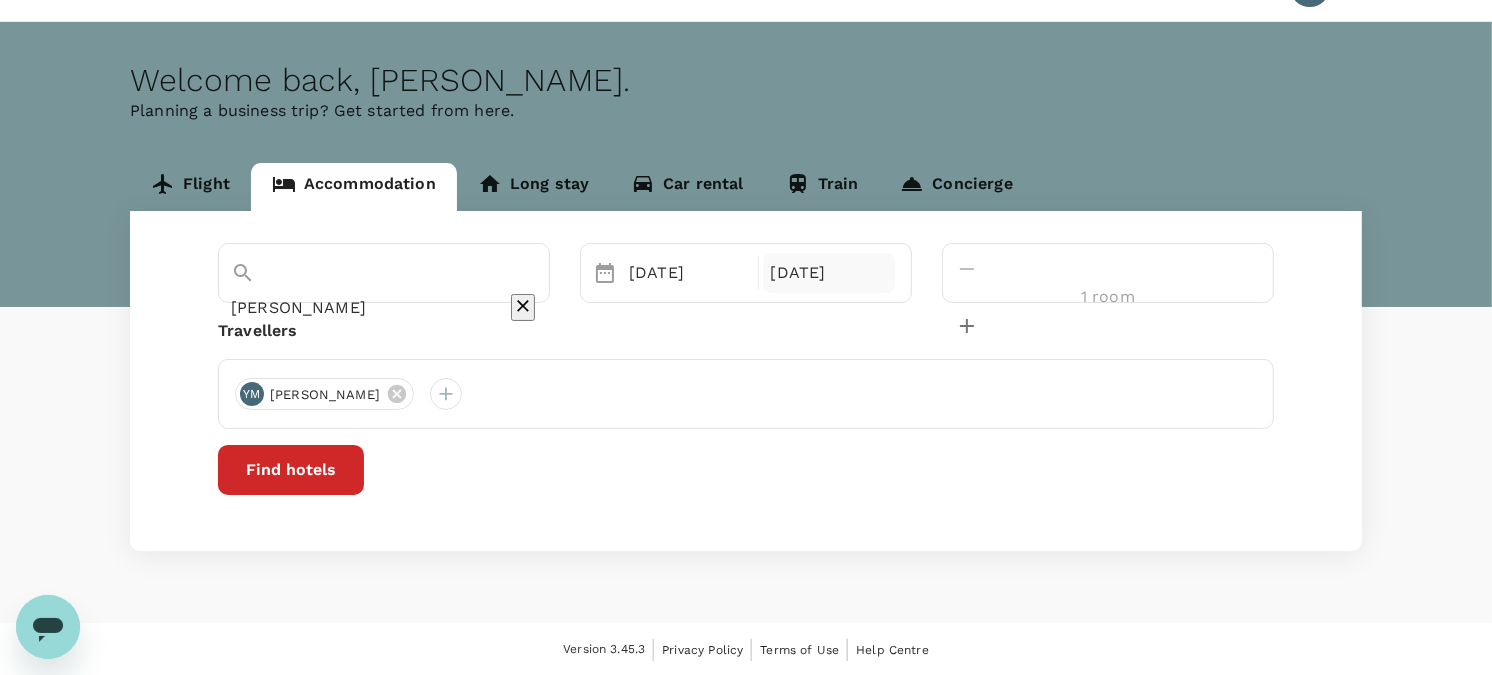 click on "[DATE]" at bounding box center (829, 273) 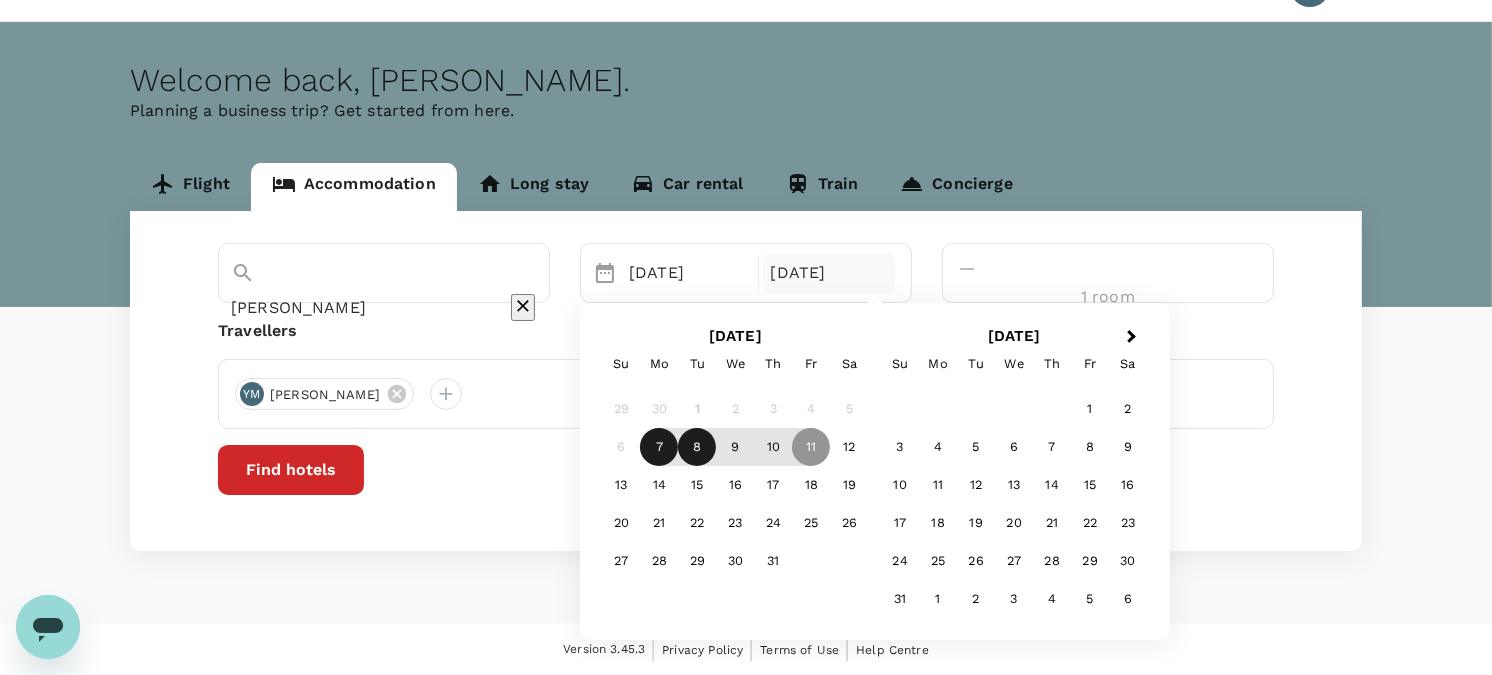 click on "8" at bounding box center [697, 447] 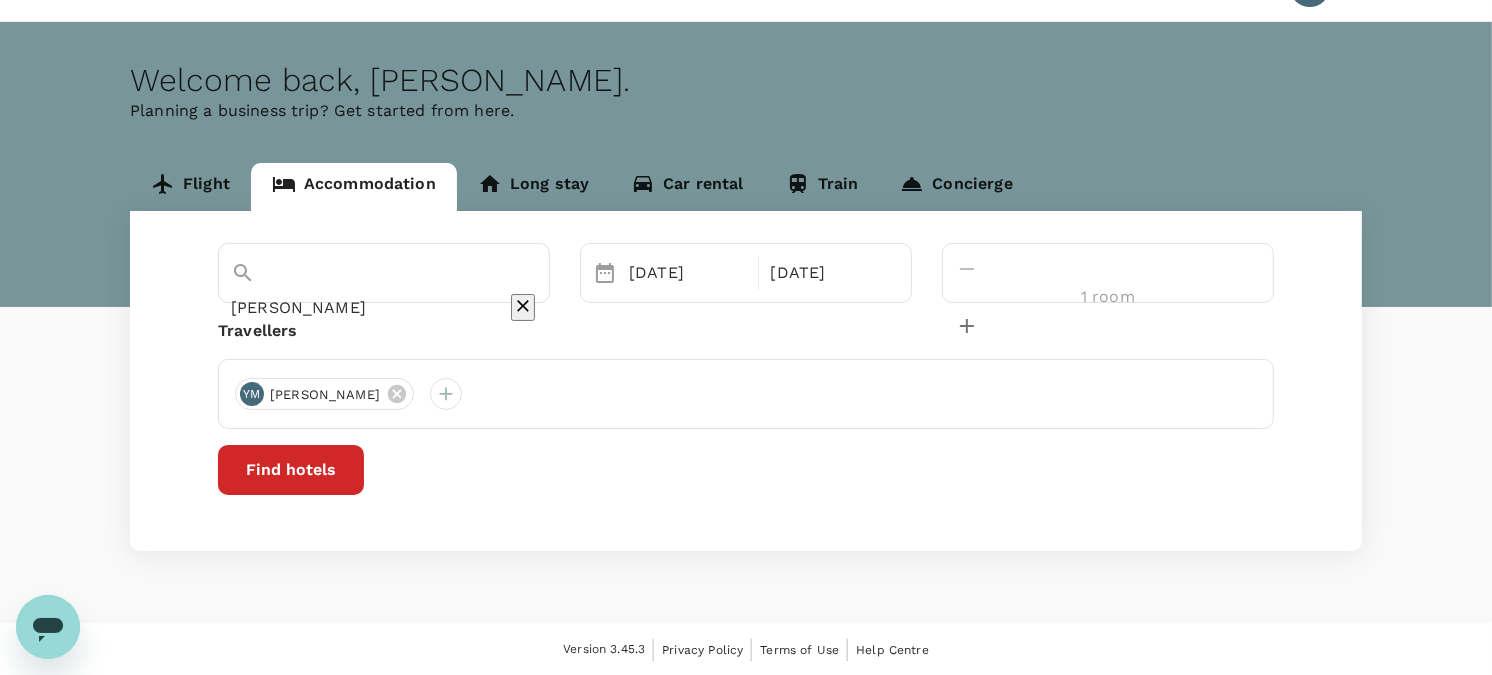 click on "Find hotels" at bounding box center [291, 470] 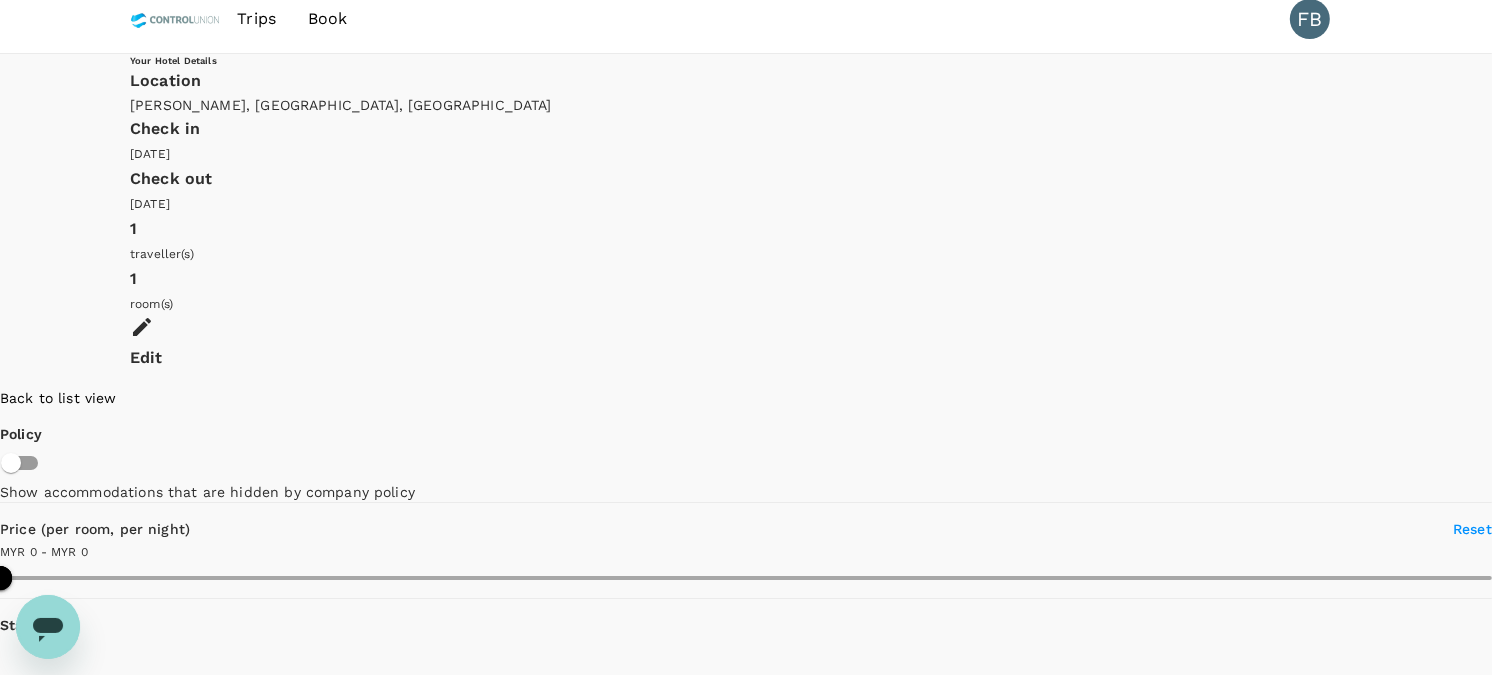 scroll, scrollTop: 0, scrollLeft: 0, axis: both 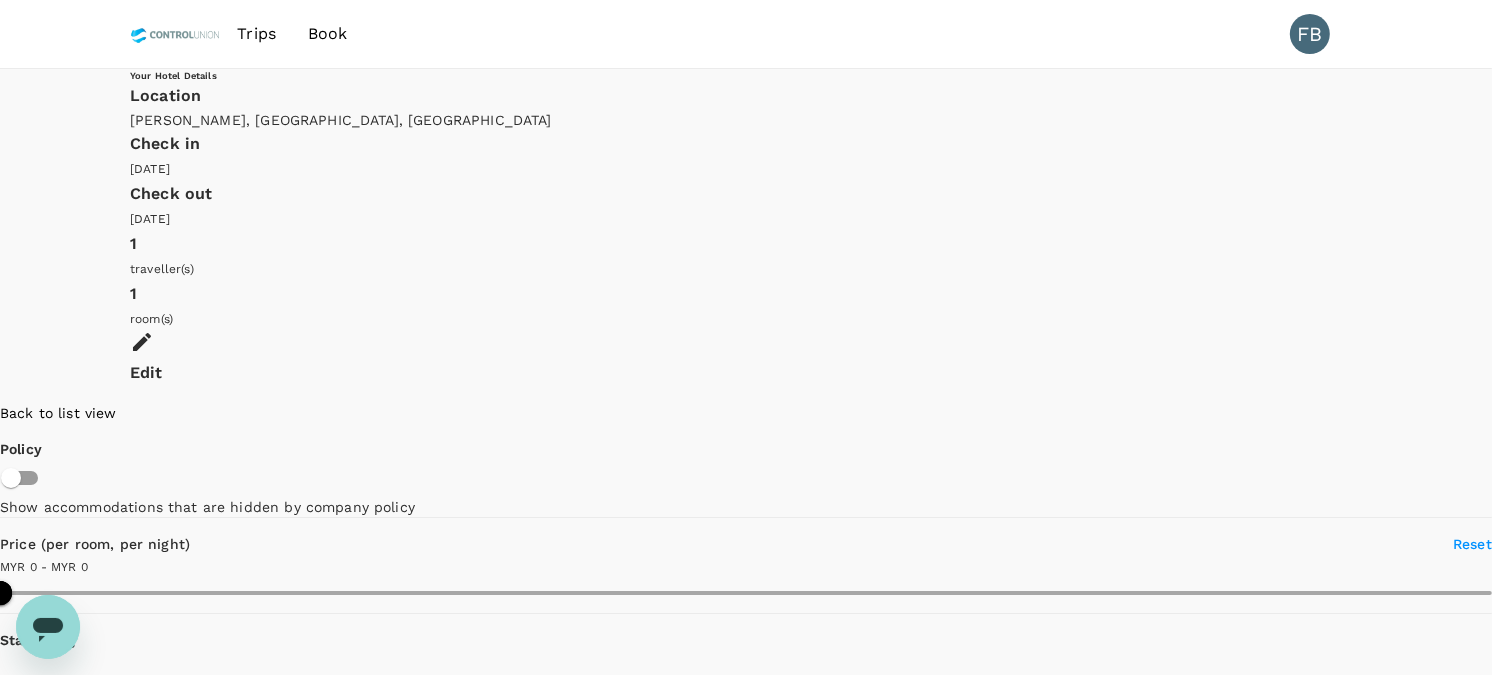 click on "Edit" at bounding box center (746, 373) 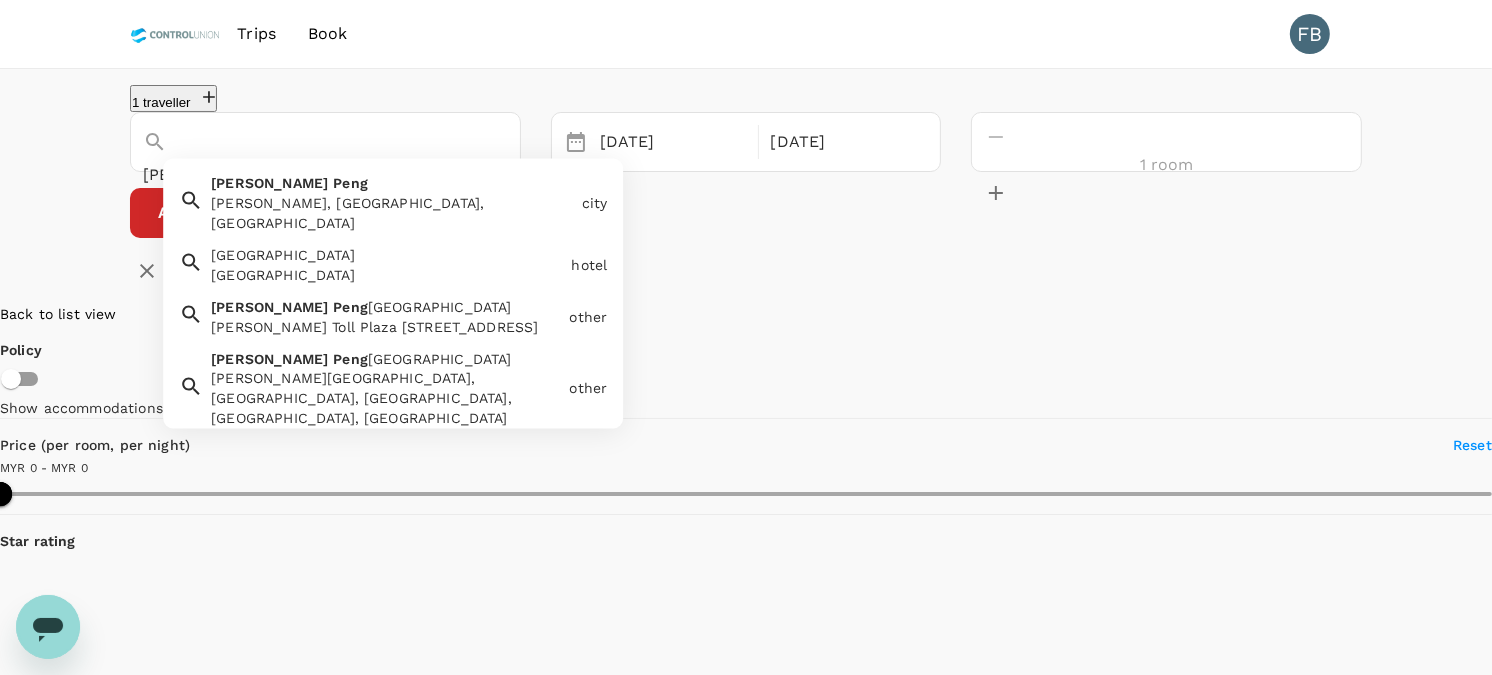 click on "[PERSON_NAME]" at bounding box center [297, 174] 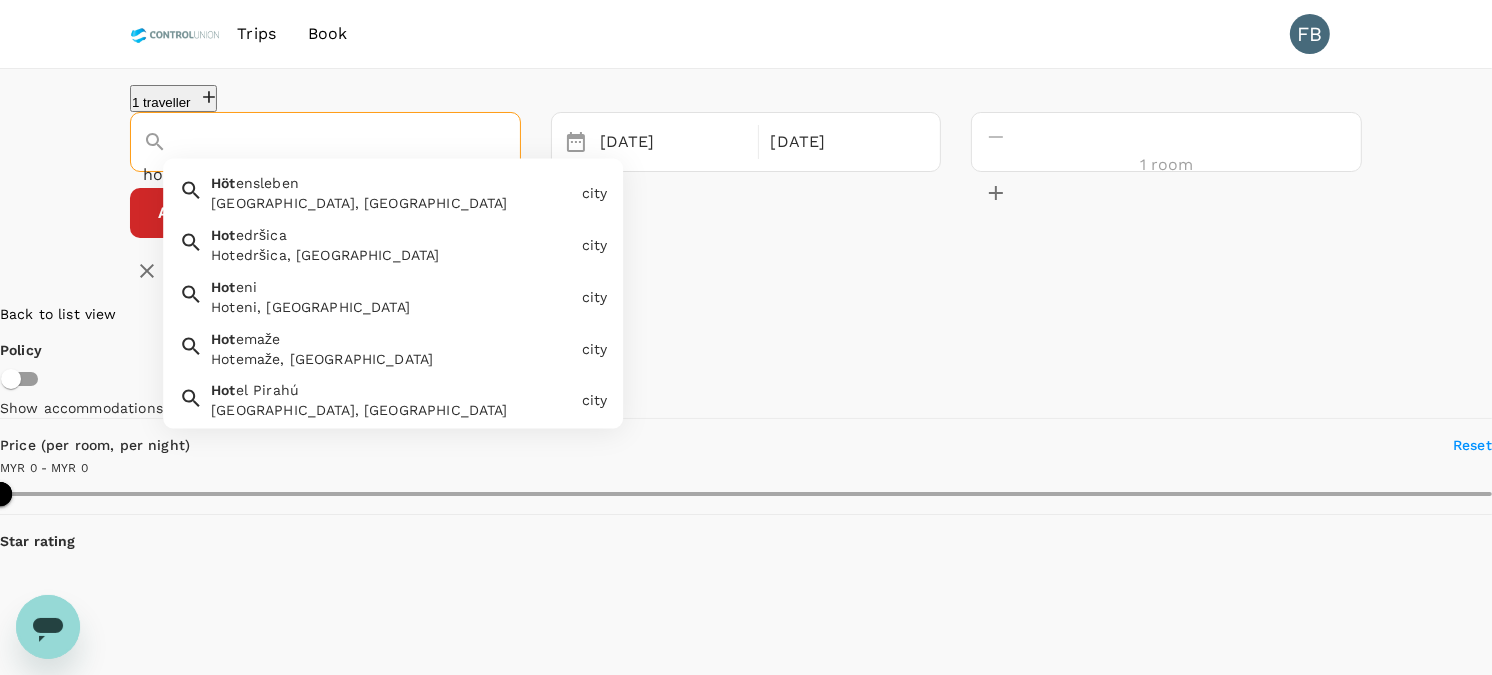 type on "h" 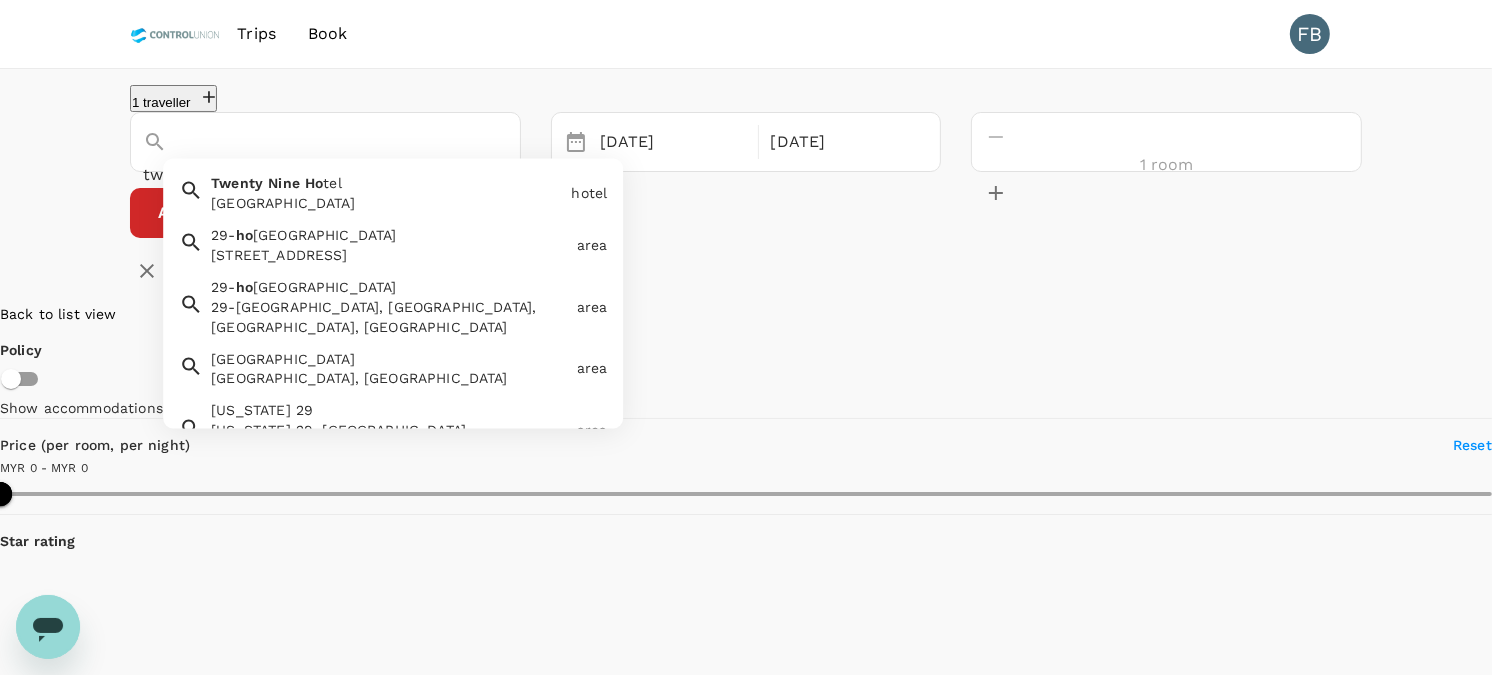 click on "[GEOGRAPHIC_DATA]" at bounding box center (387, 203) 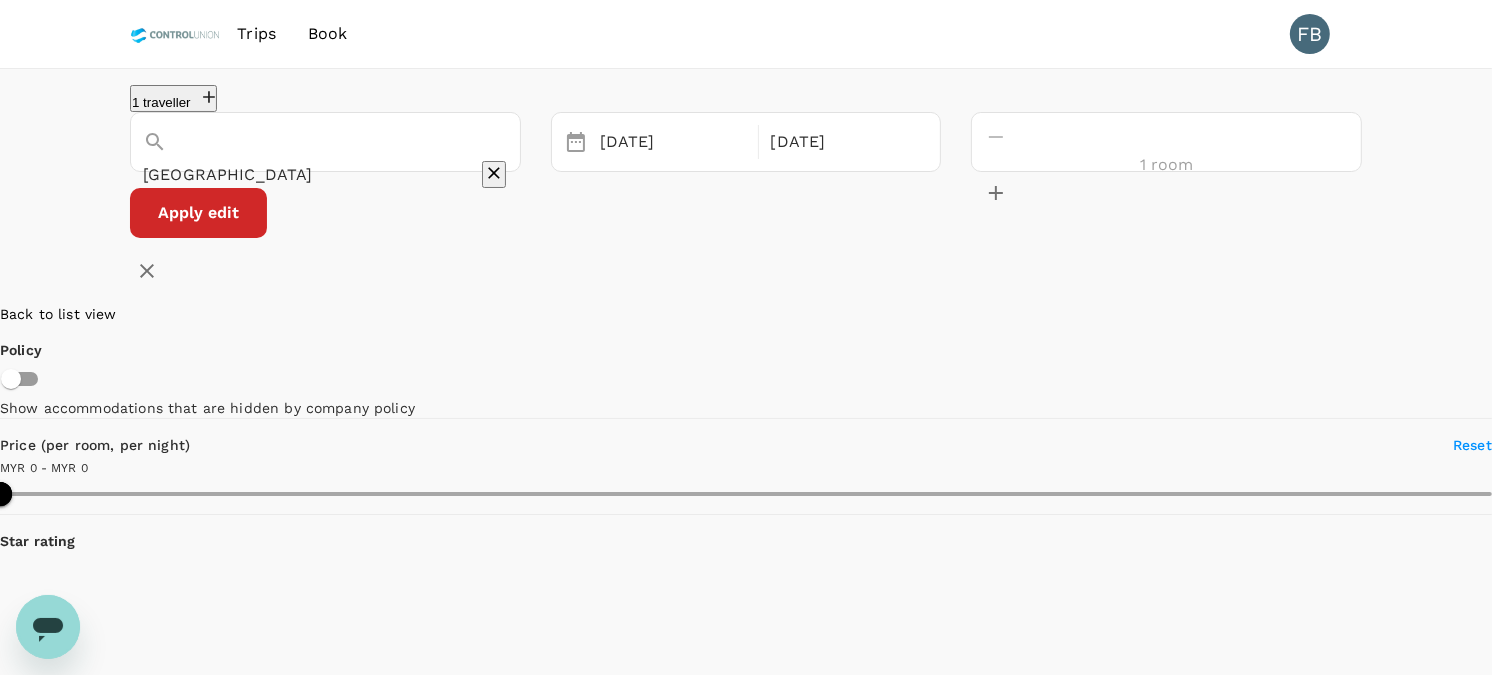 type on "[GEOGRAPHIC_DATA]" 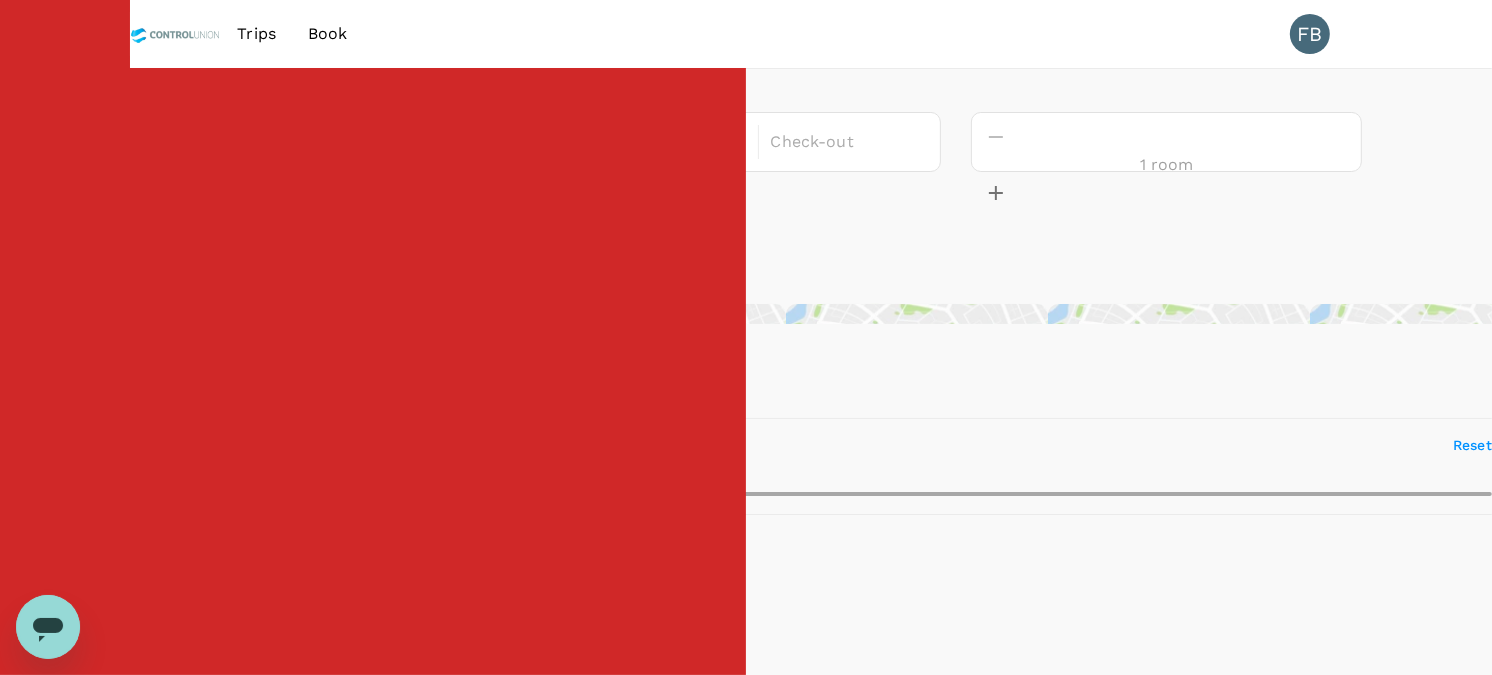 type on "[GEOGRAPHIC_DATA]" 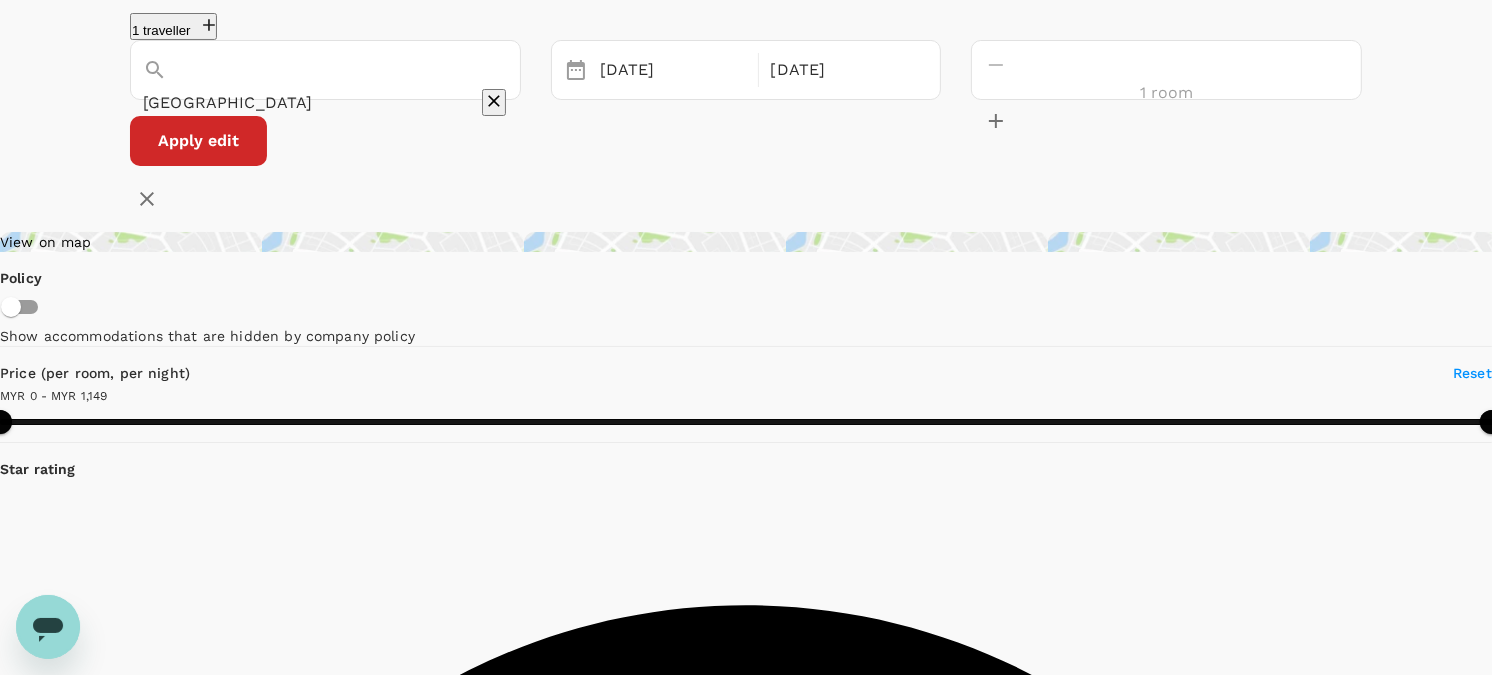 scroll, scrollTop: 111, scrollLeft: 0, axis: vertical 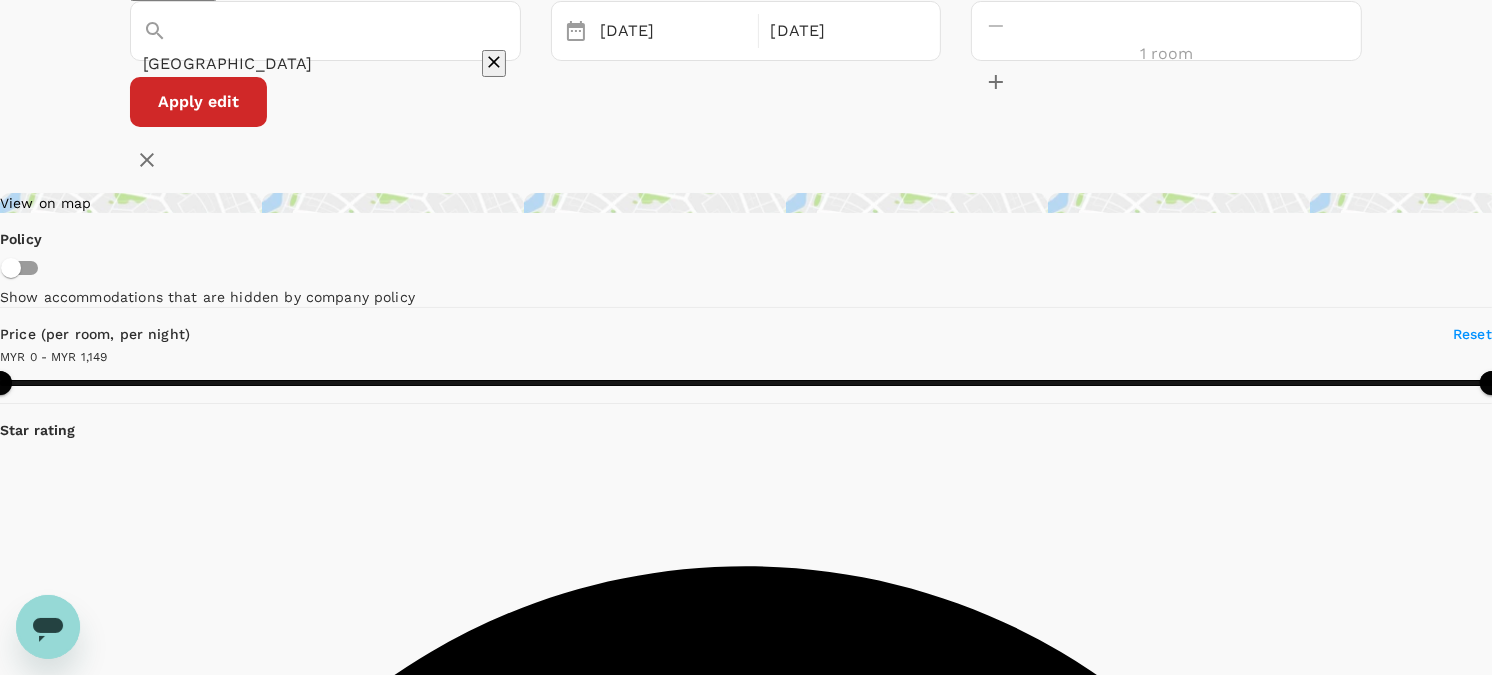 click on "1   traveller [GEOGRAPHIC_DATA] [DATE] [DATE] room Apply edit" at bounding box center [746, 67] 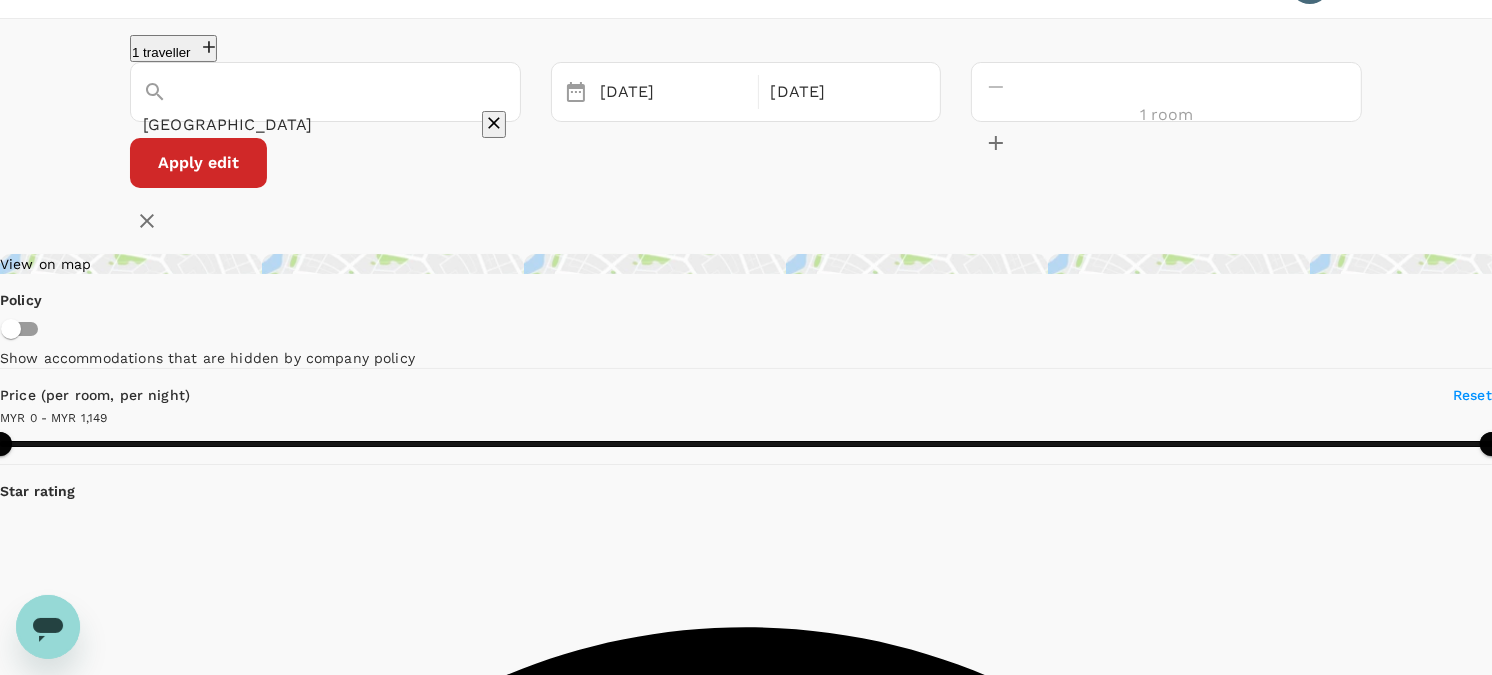 scroll, scrollTop: 0, scrollLeft: 0, axis: both 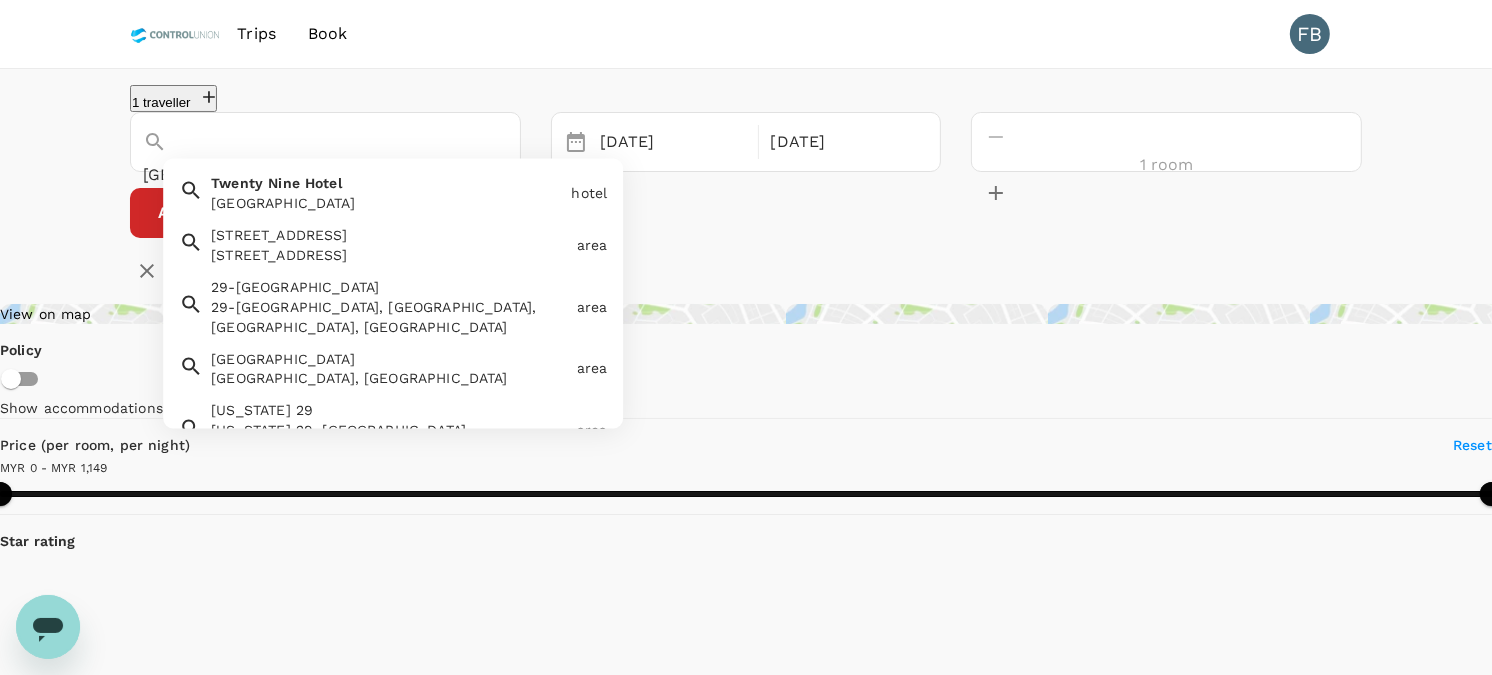 click on "[GEOGRAPHIC_DATA]" at bounding box center [297, 174] 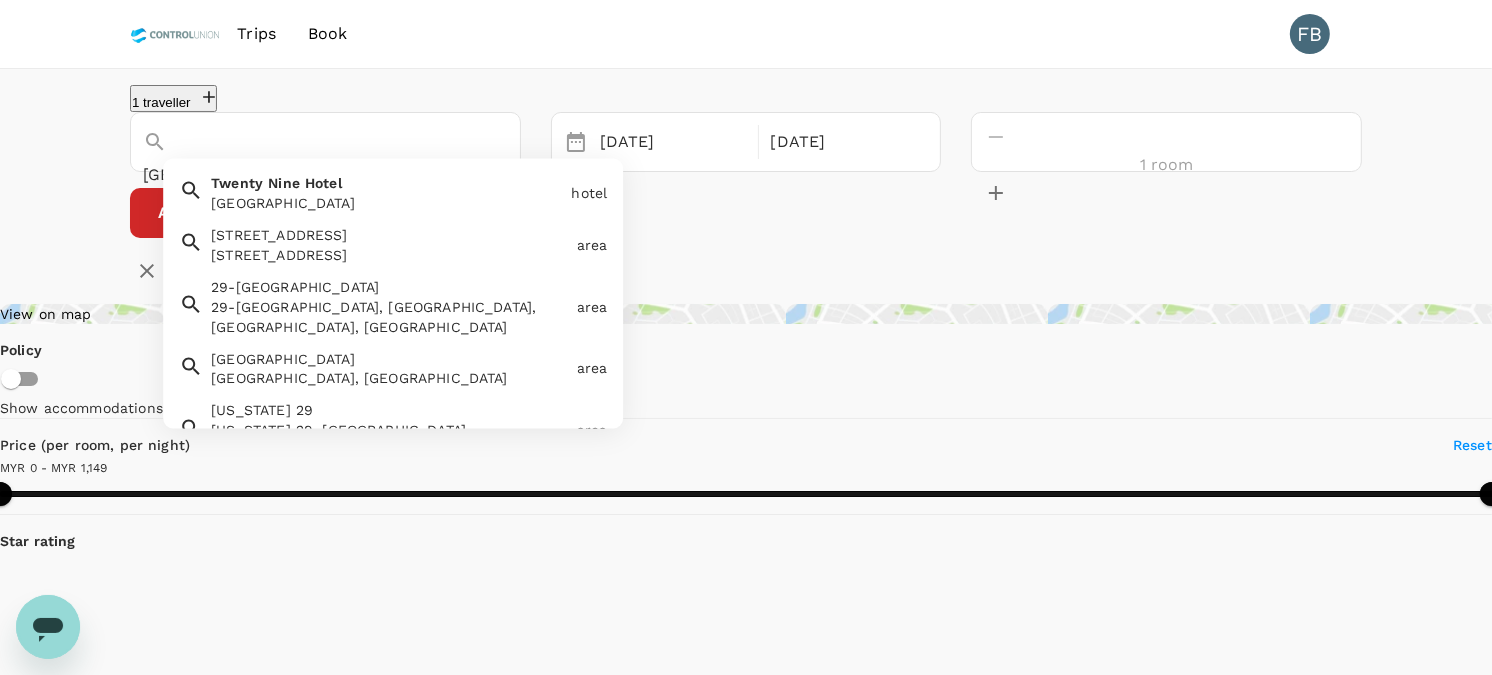 click 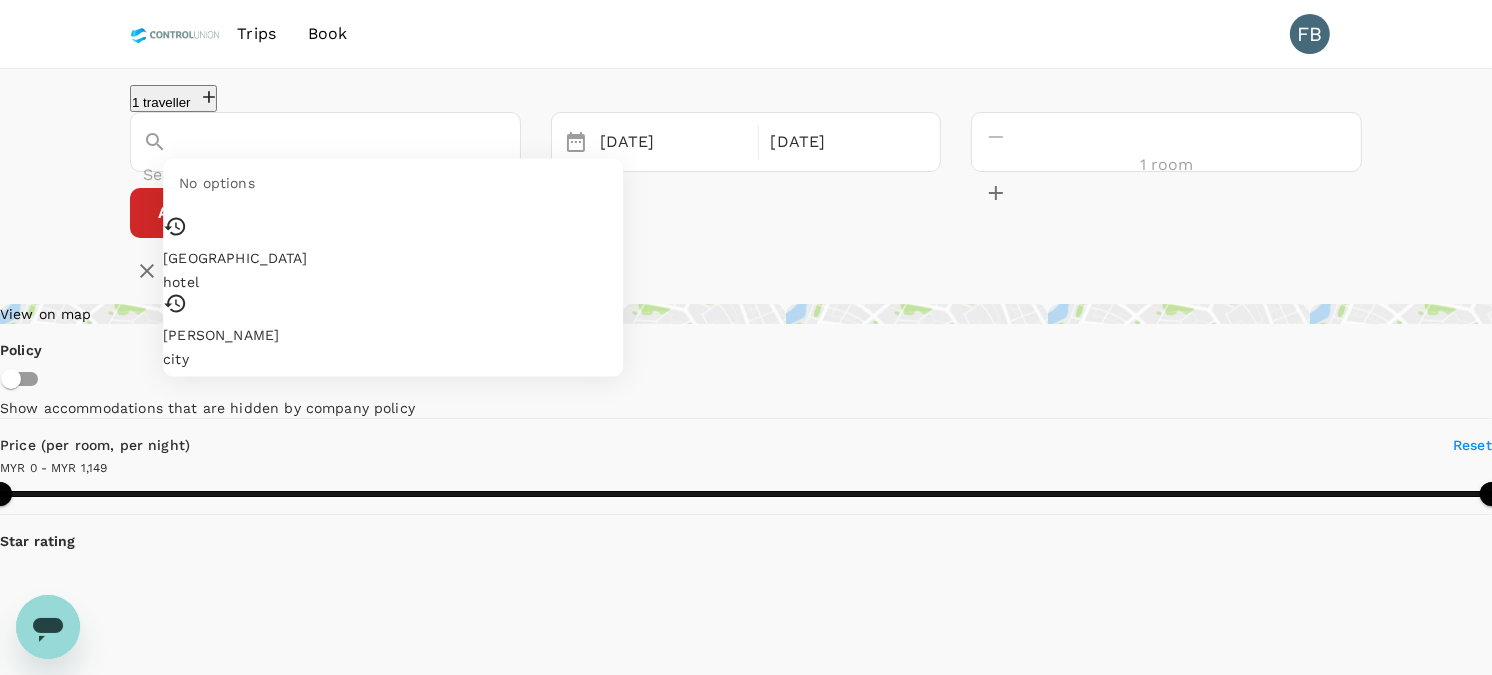click at bounding box center [297, 174] 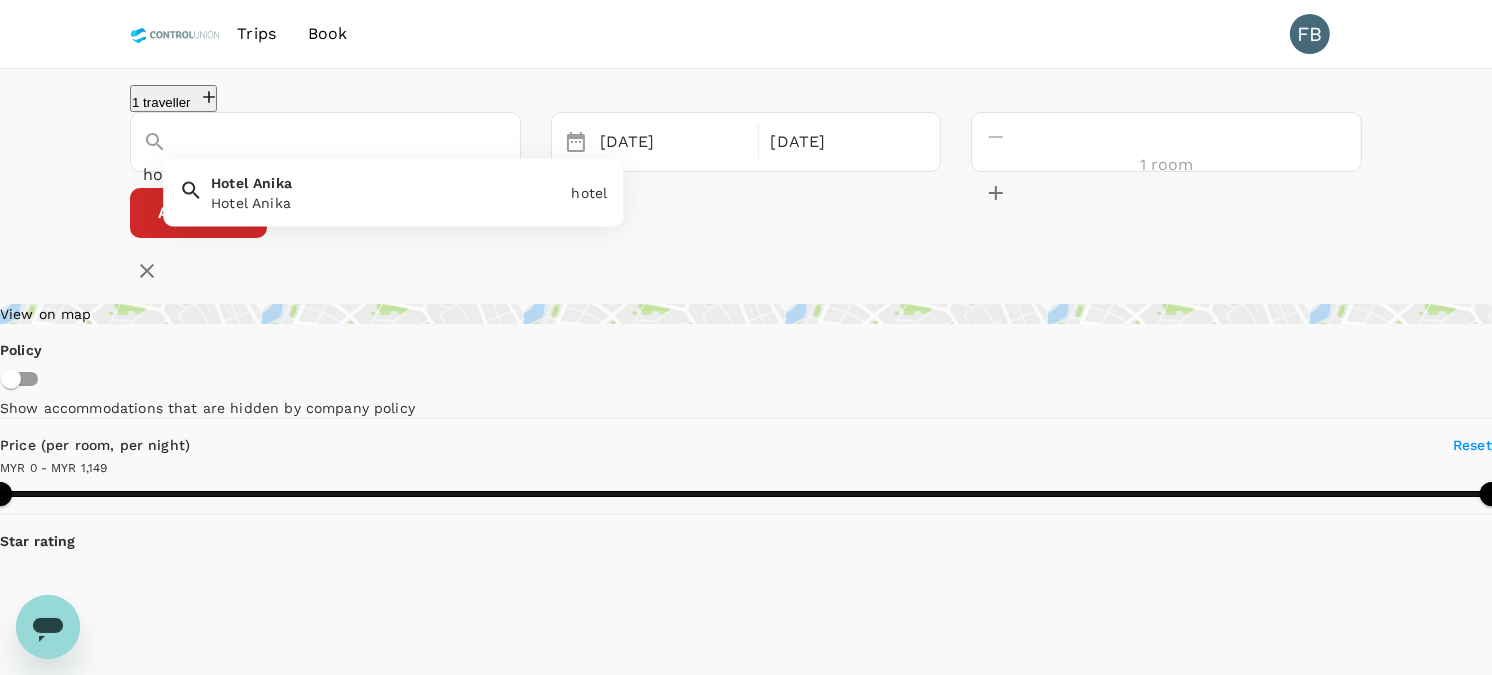 click on "[GEOGRAPHIC_DATA]" at bounding box center [383, 189] 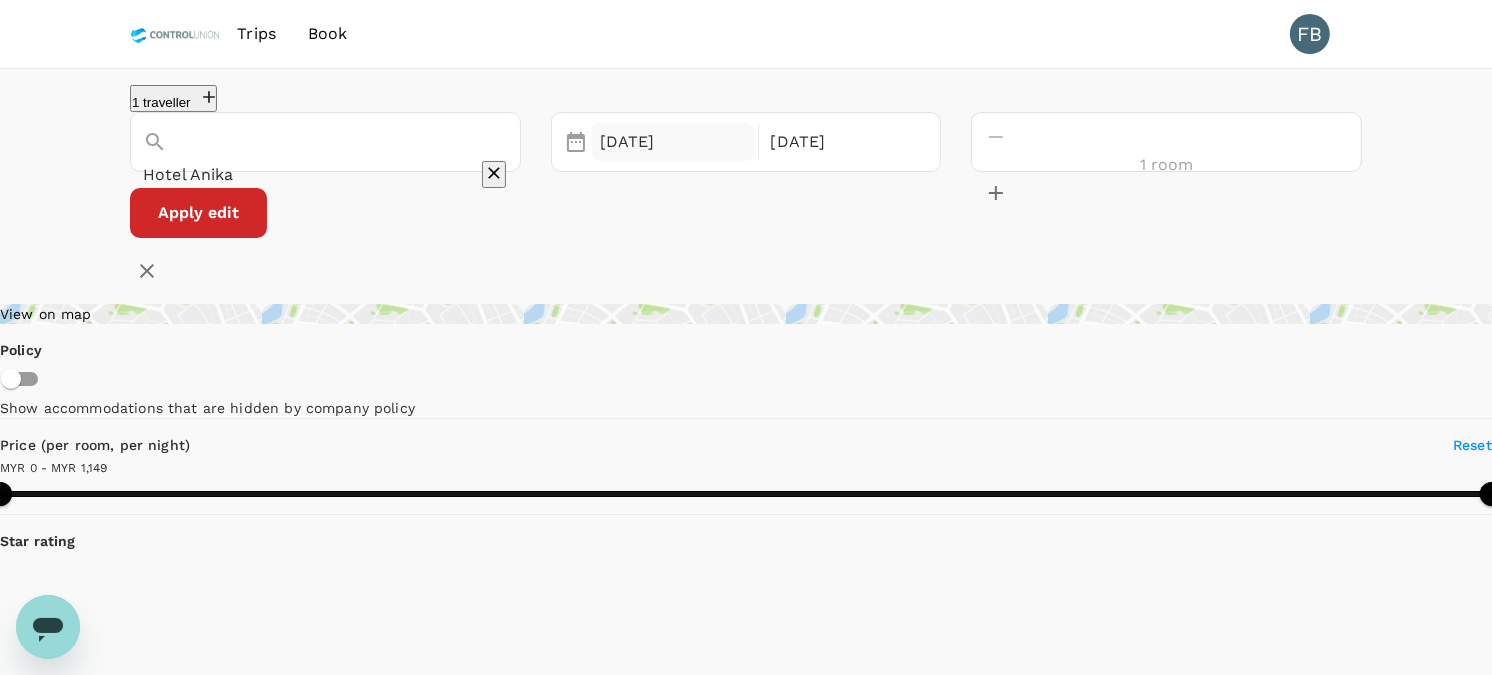 type on "Hotel Anika" 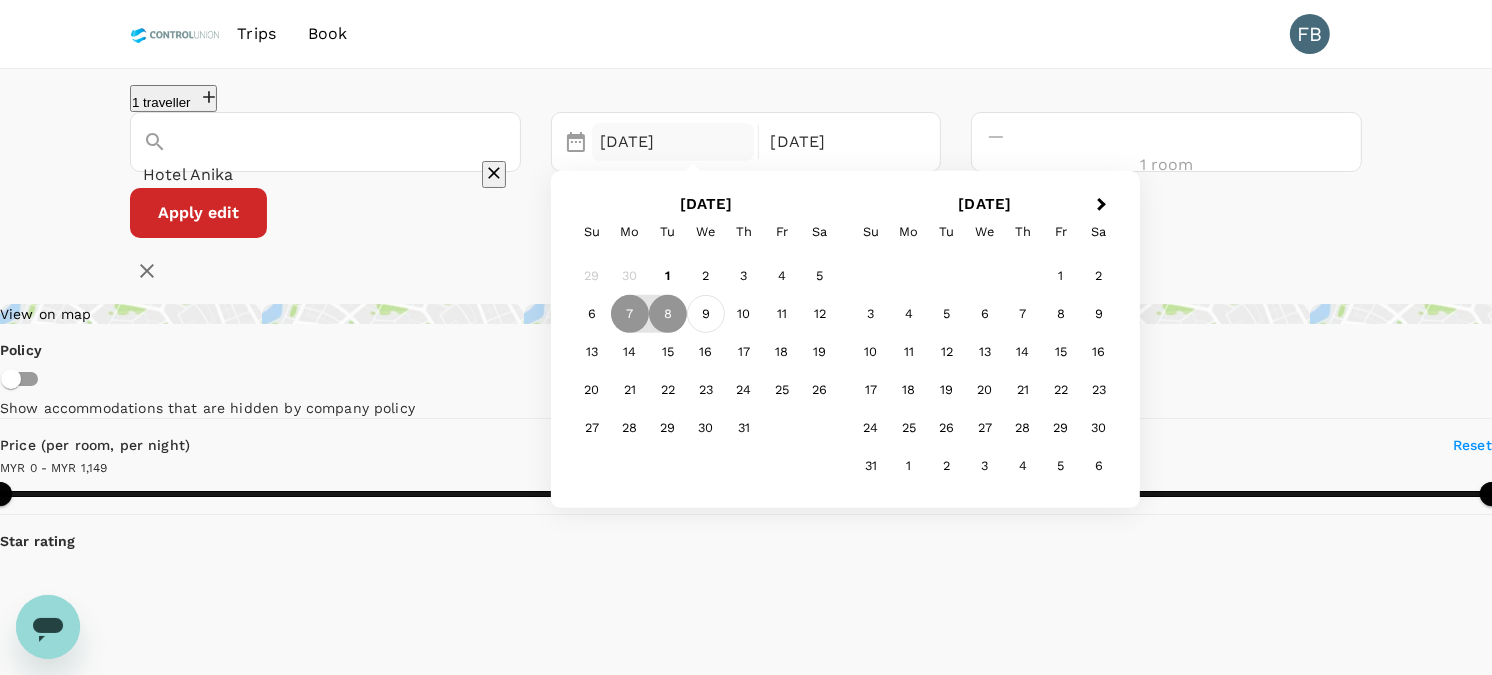 click on "9" at bounding box center (706, 314) 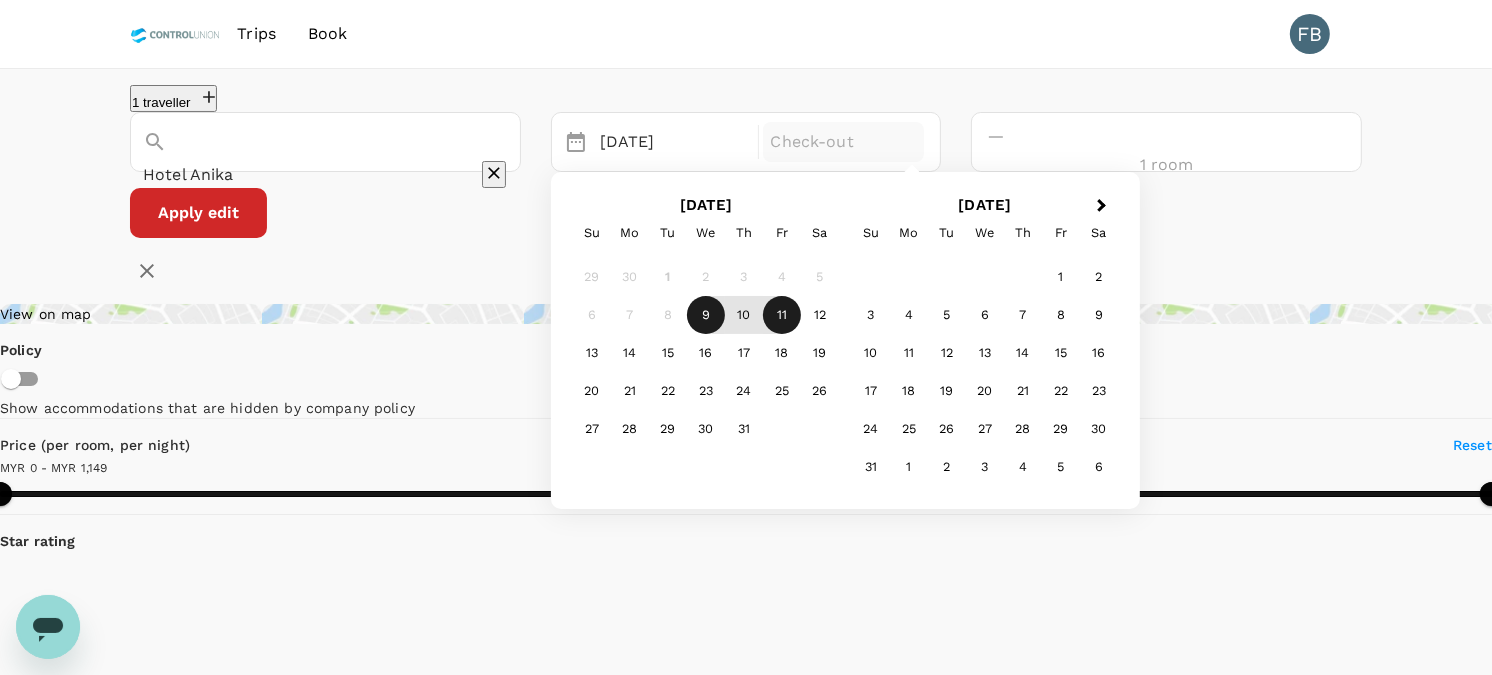 click on "11" at bounding box center (782, 315) 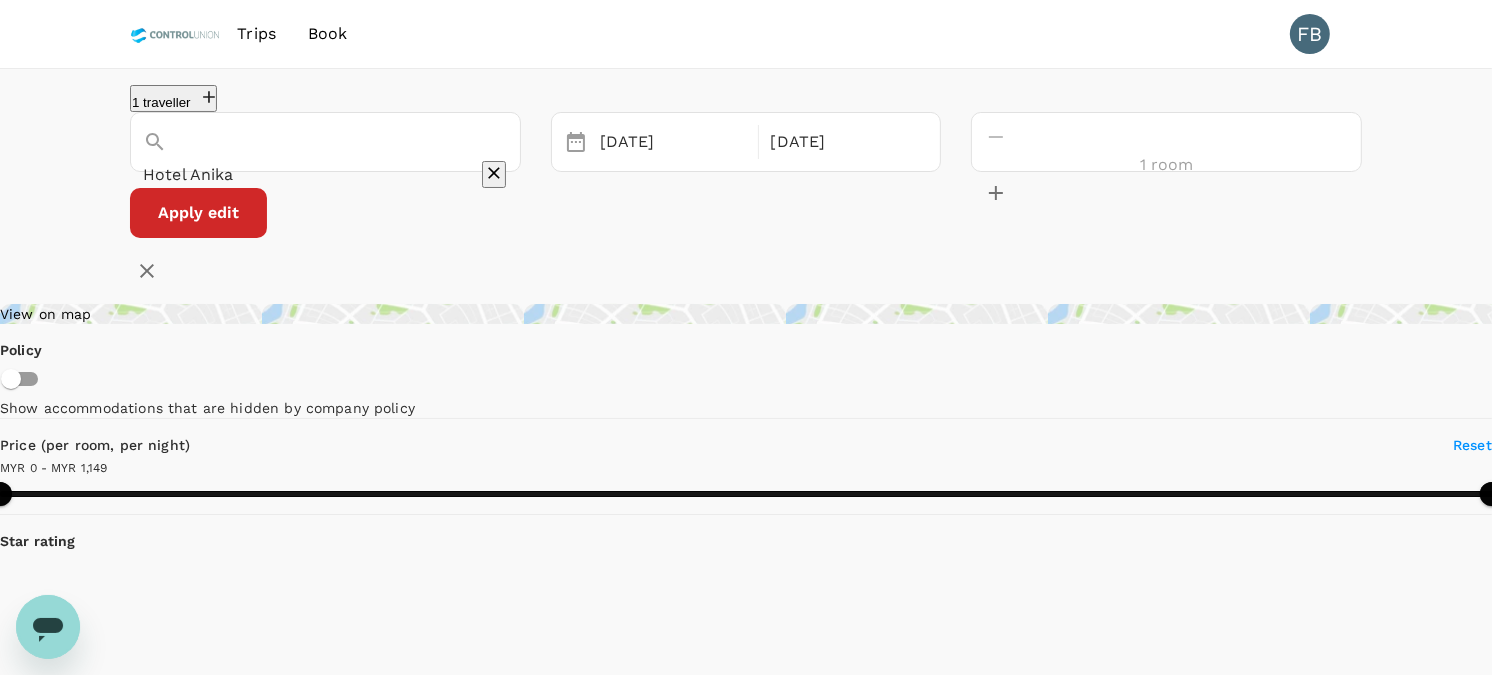 click on "Apply edit" at bounding box center [198, 213] 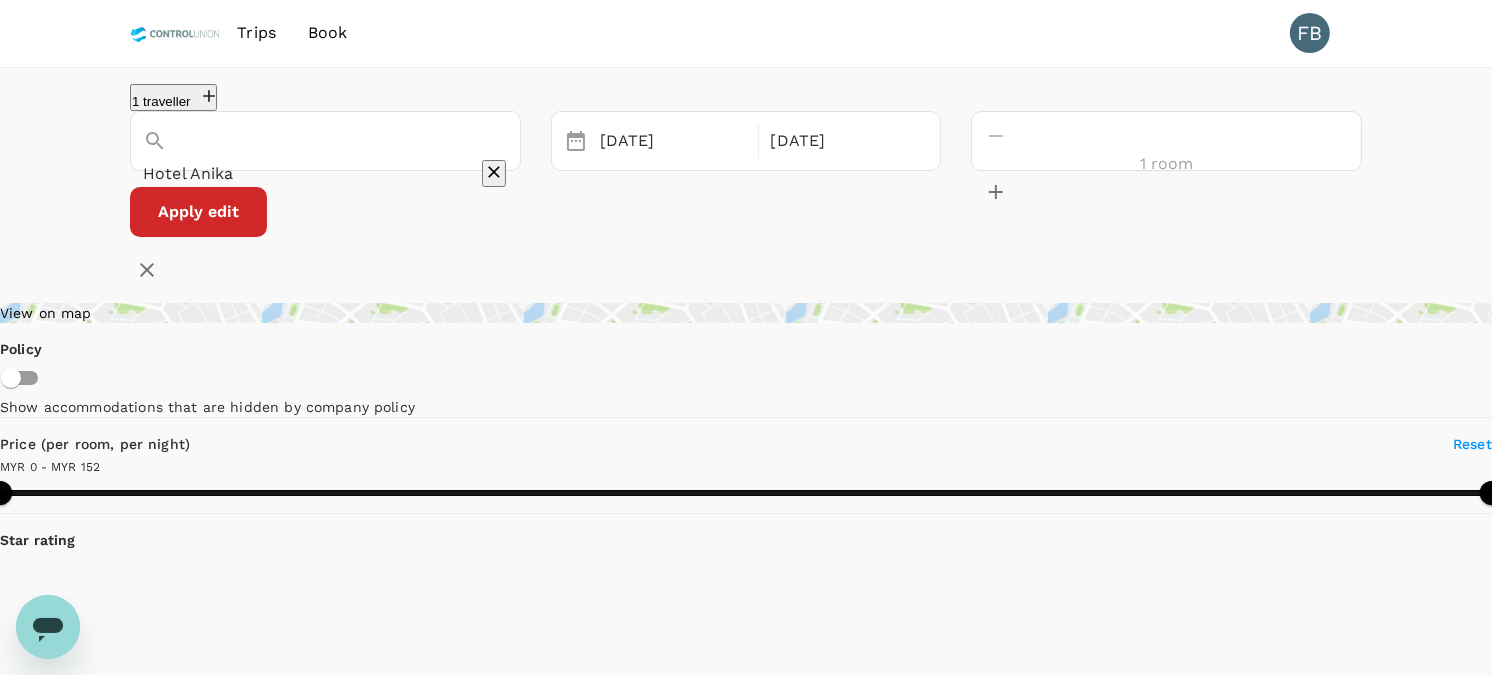 scroll, scrollTop: 0, scrollLeft: 0, axis: both 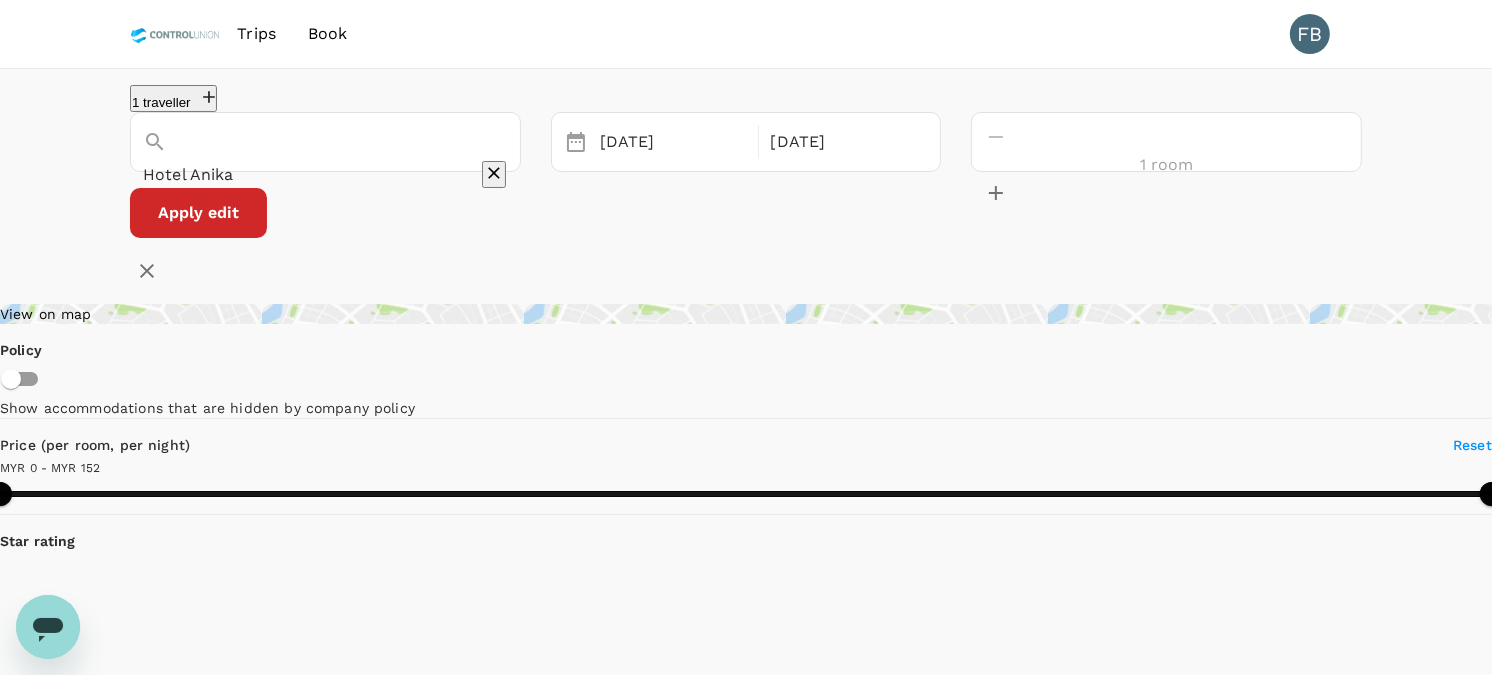 type on "152" 